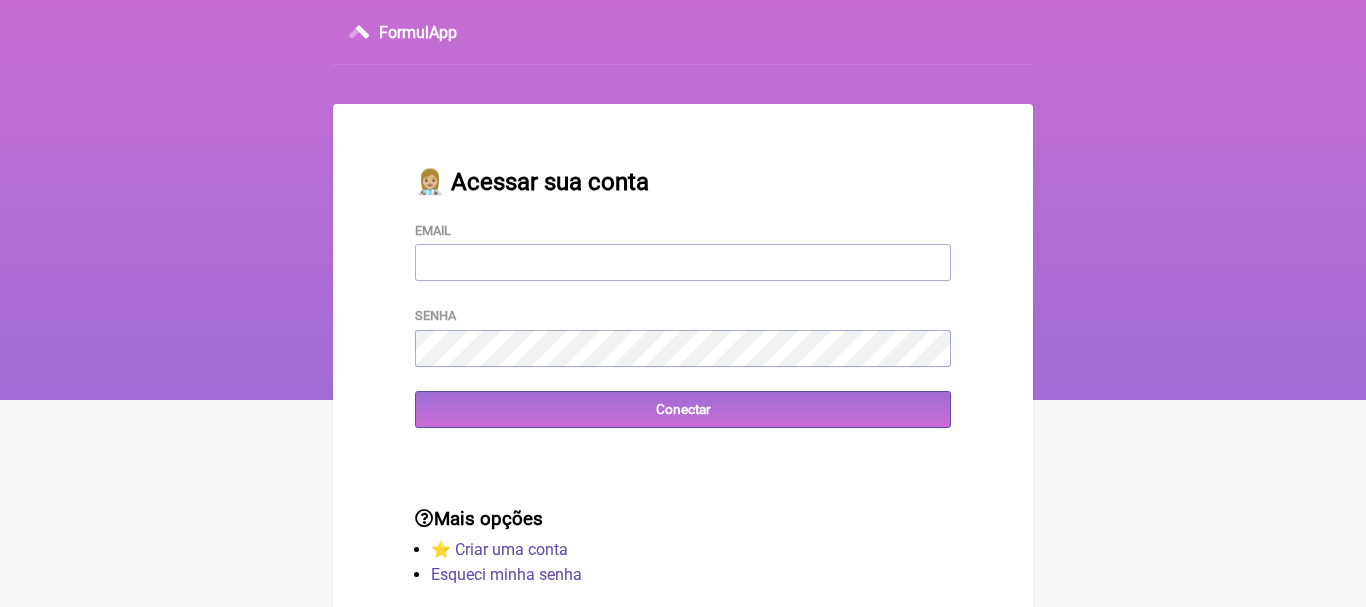 scroll, scrollTop: 0, scrollLeft: 0, axis: both 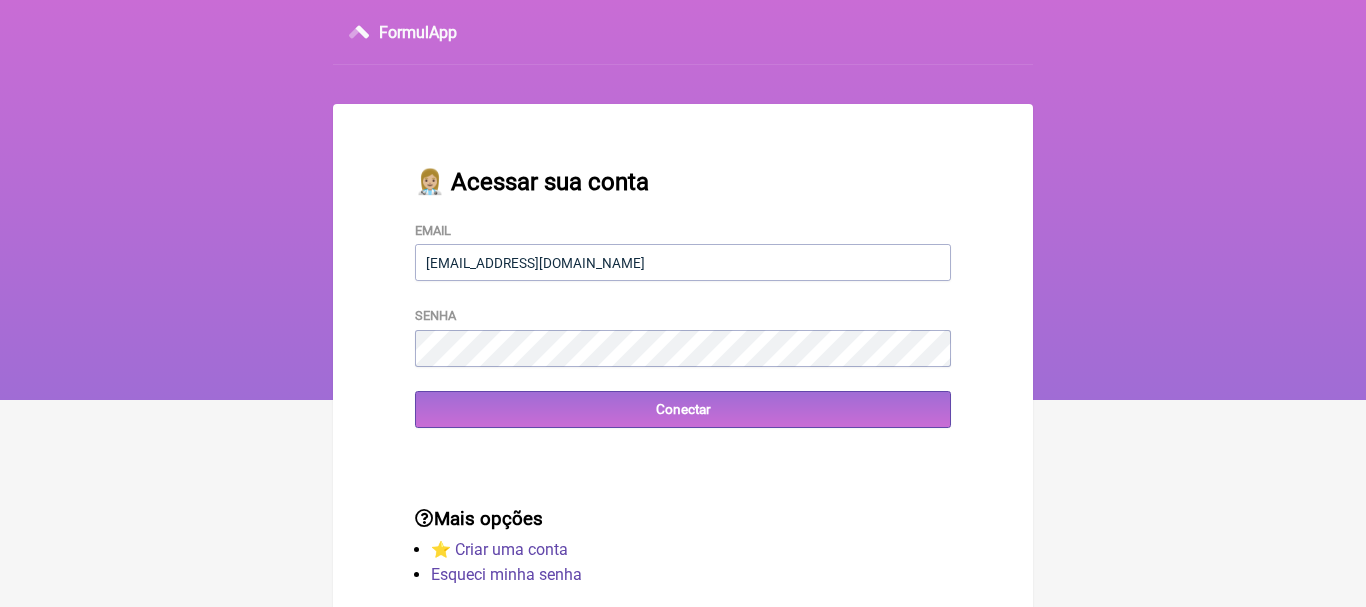 type on "[EMAIL_ADDRESS][DOMAIN_NAME]" 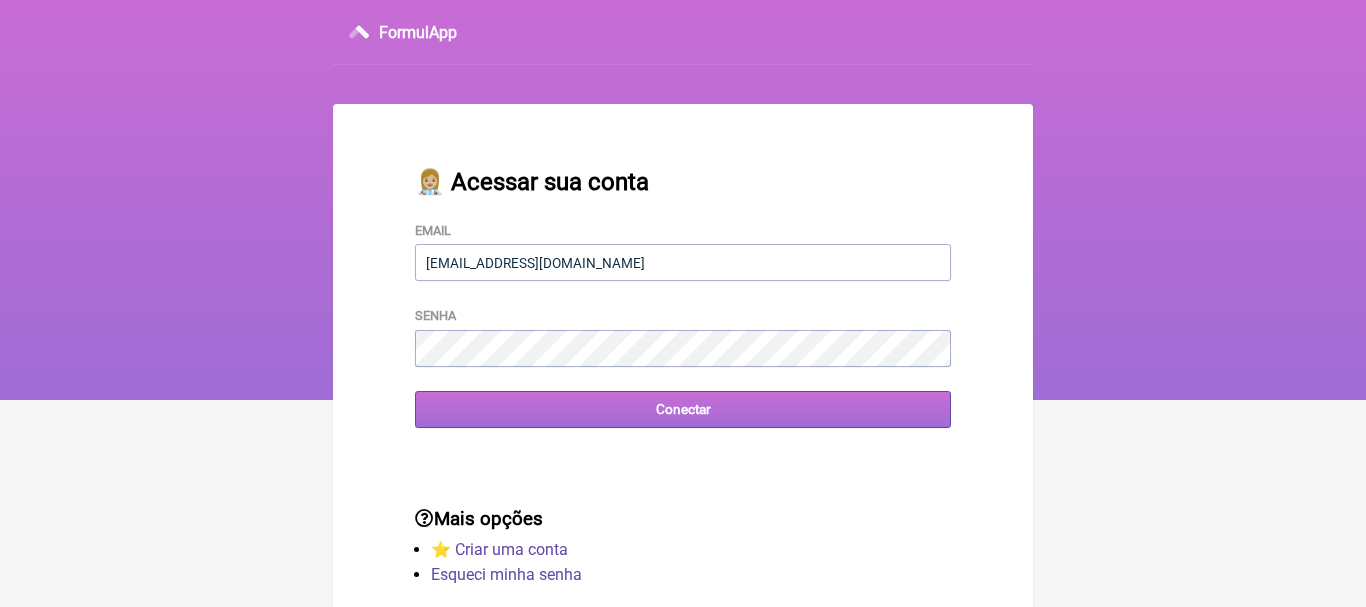 click on "Conectar" at bounding box center (683, 409) 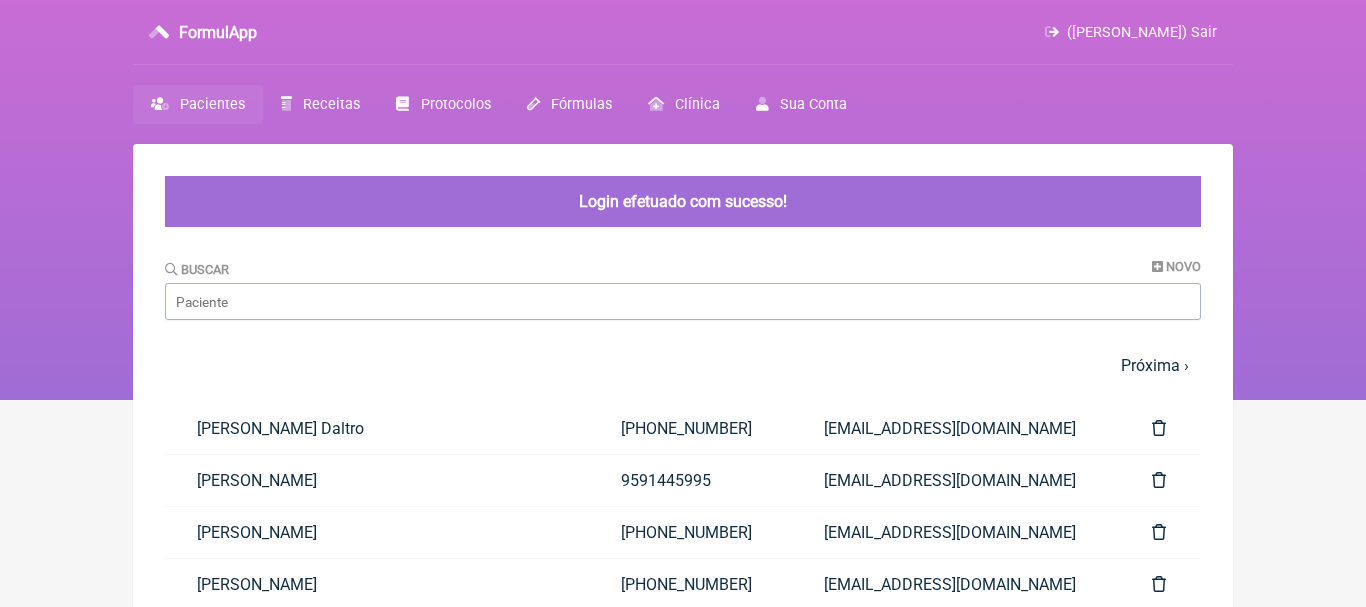 scroll, scrollTop: 0, scrollLeft: 0, axis: both 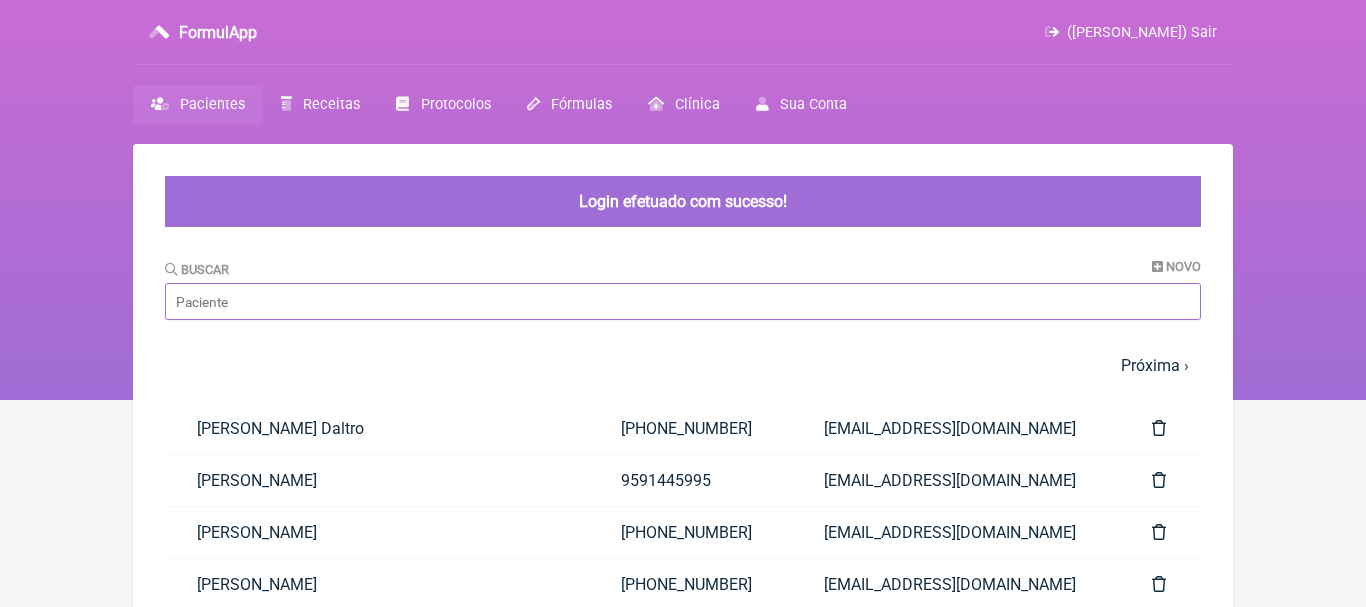 click on "Buscar" at bounding box center [683, 301] 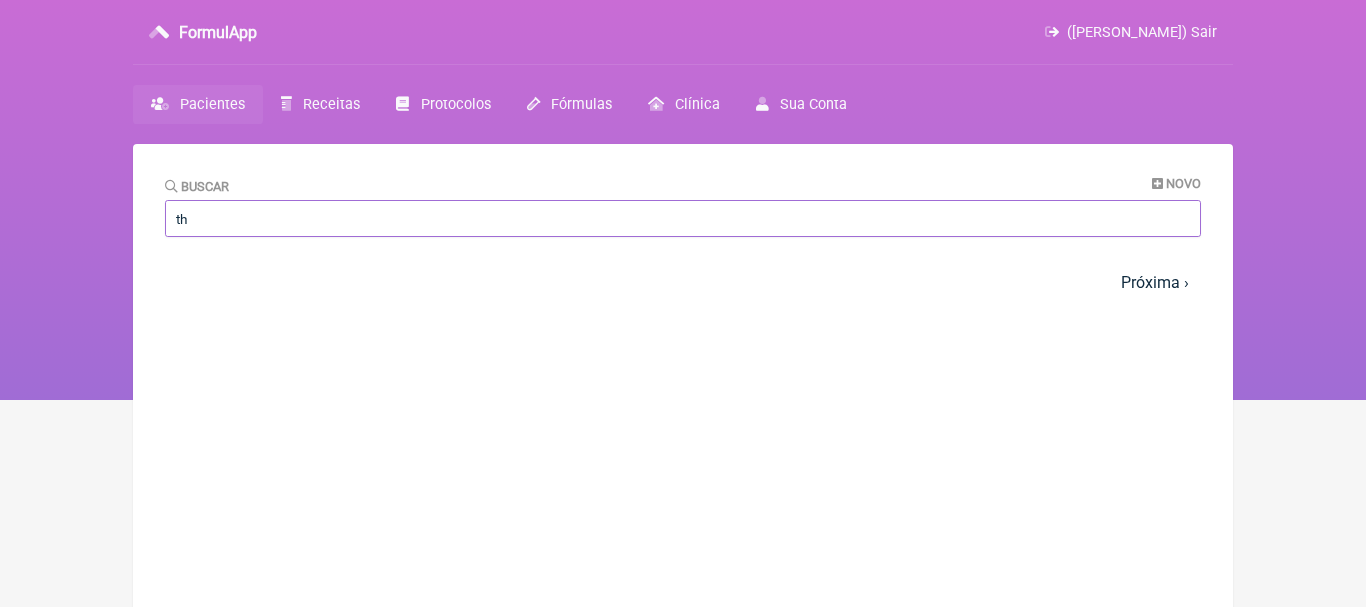 type on "t" 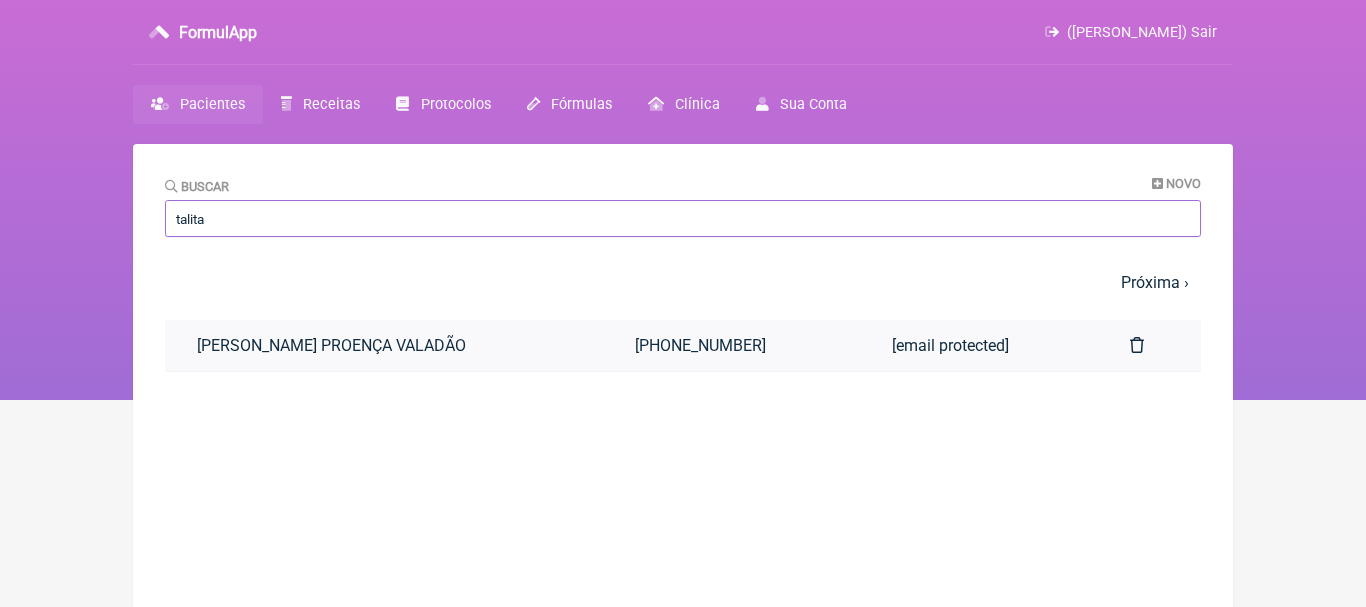 type on "talita" 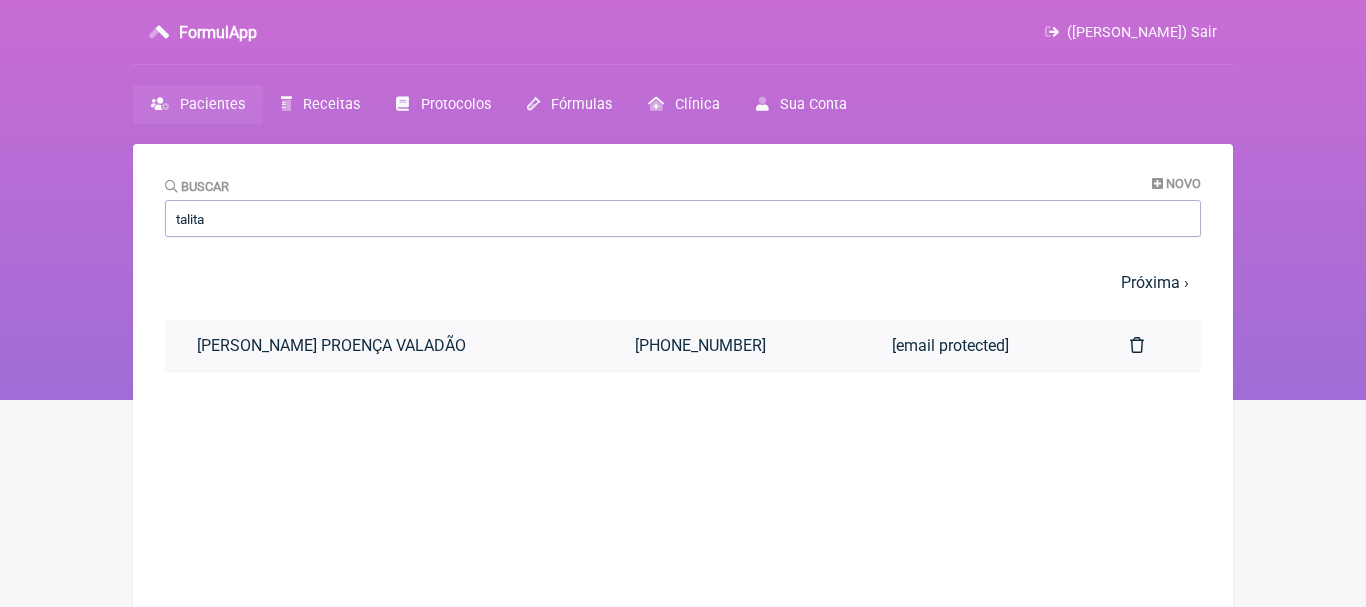 click on "[PERSON_NAME] PROENÇA VALADÃO" at bounding box center [384, 345] 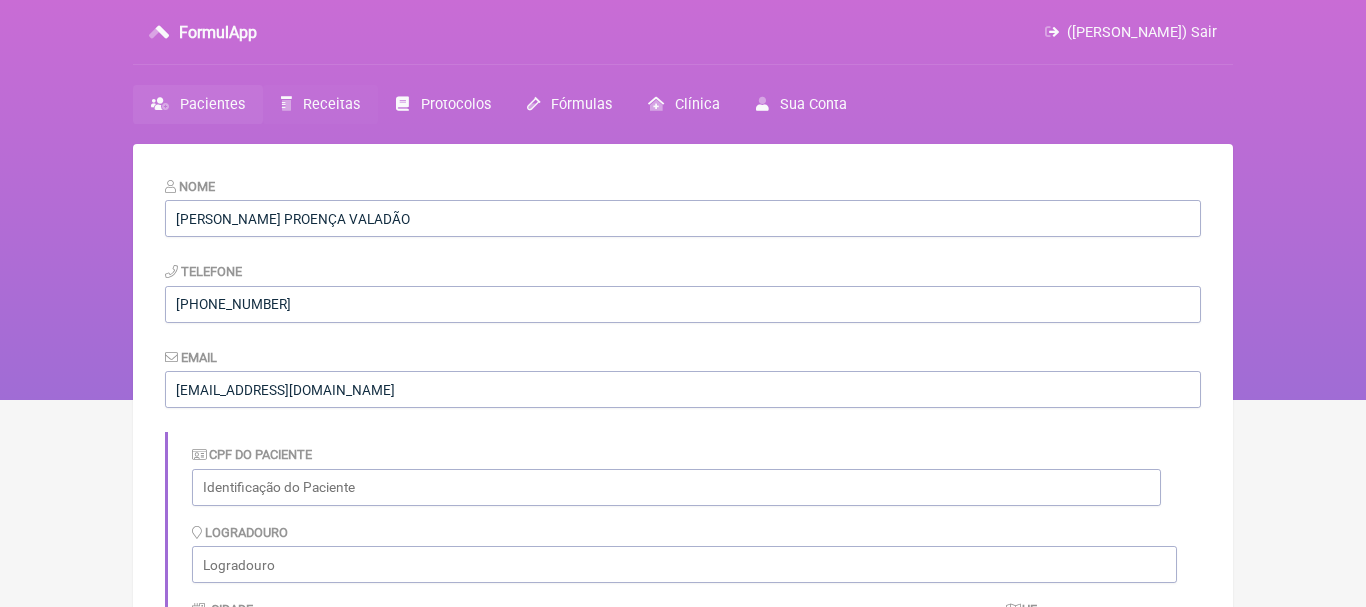 click on "Receitas" at bounding box center (331, 104) 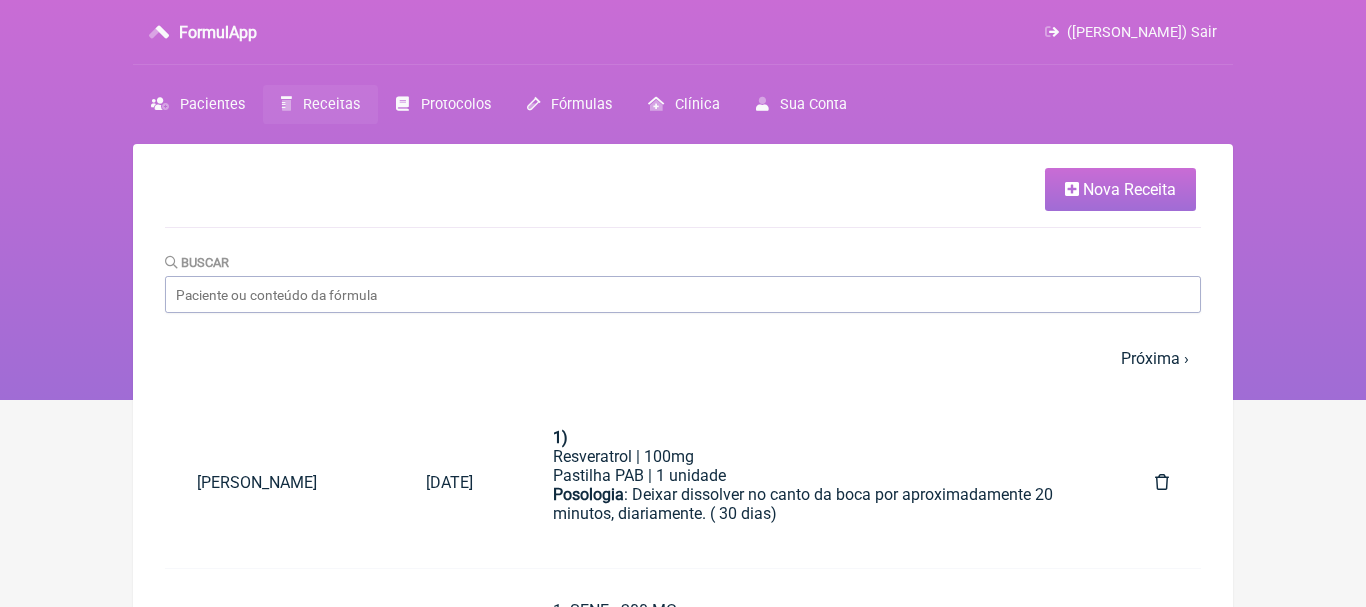 click on "Nova Receita" at bounding box center [1120, 189] 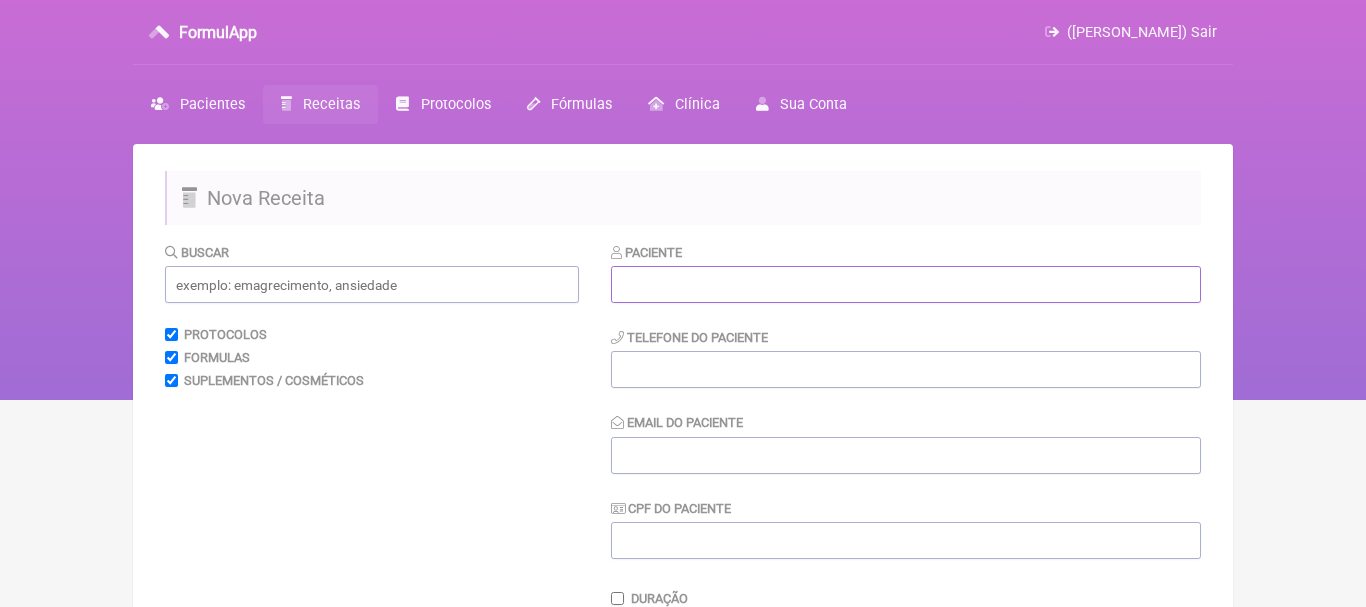 click at bounding box center (906, 284) 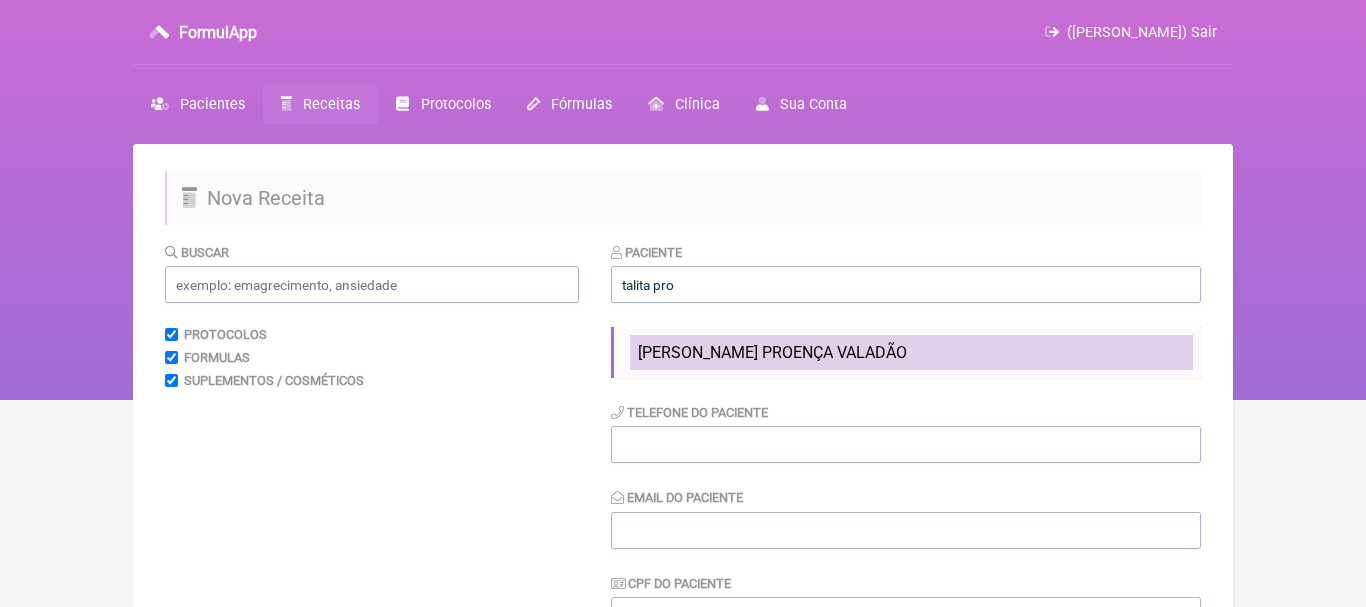 click on "TALITA SILVA PROENÇA VALADÃO" at bounding box center (772, 352) 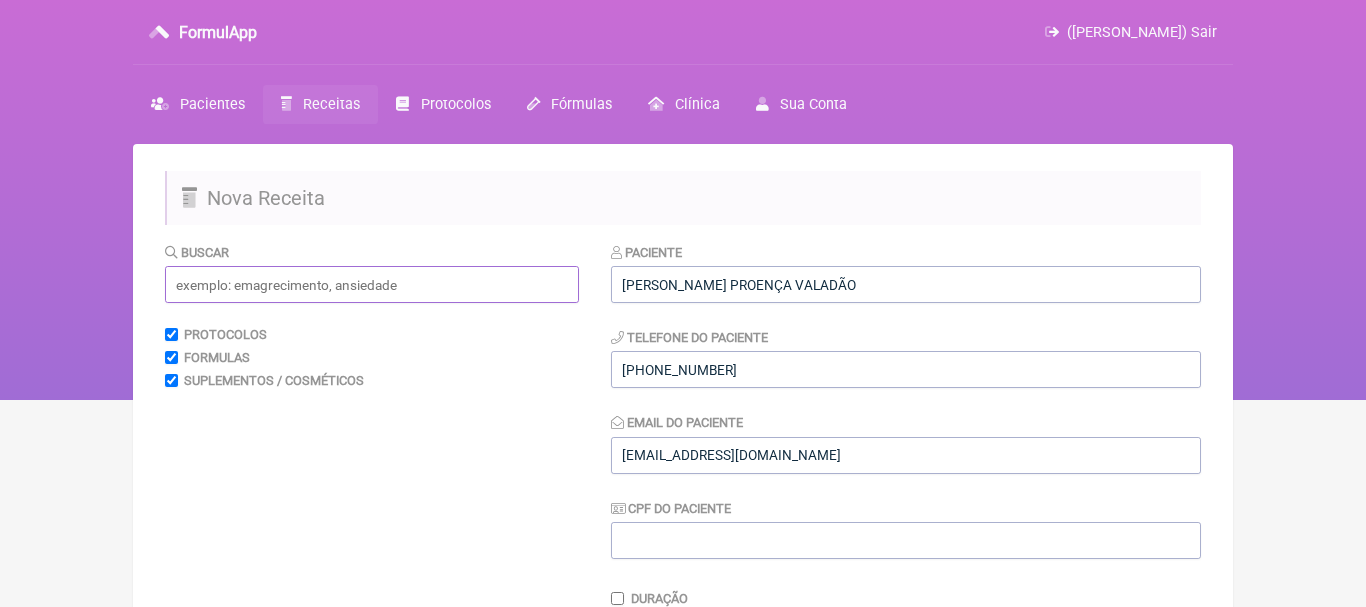 click at bounding box center [372, 284] 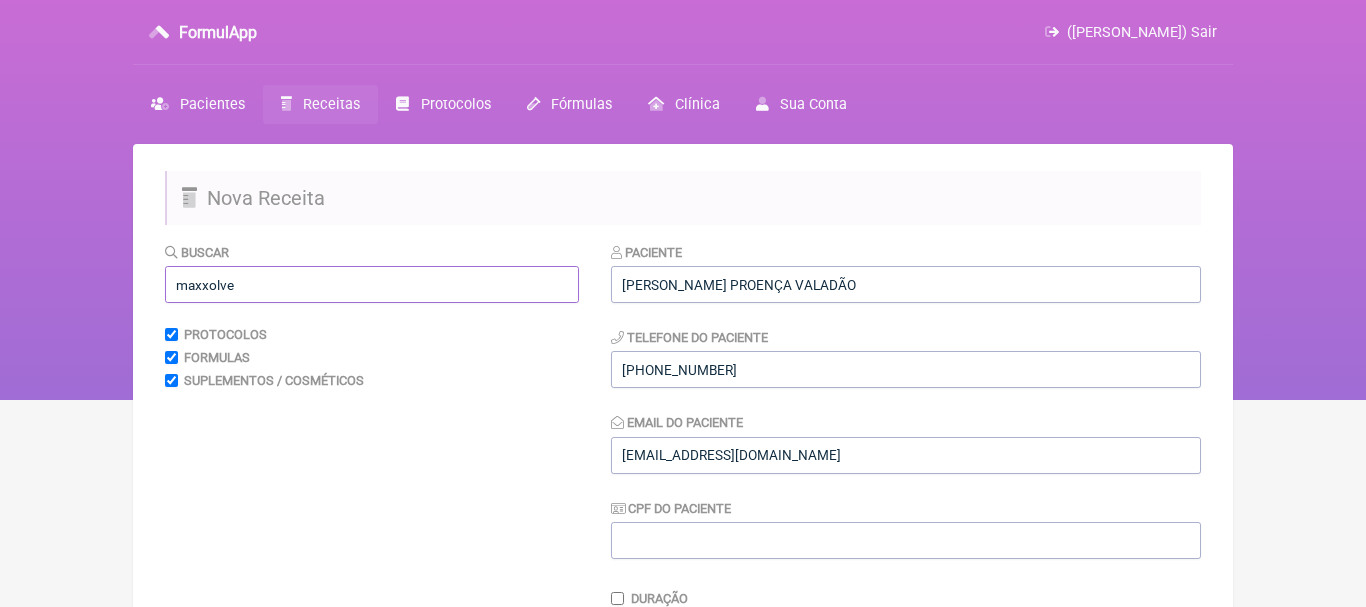 click on "maxxolve" at bounding box center (372, 284) 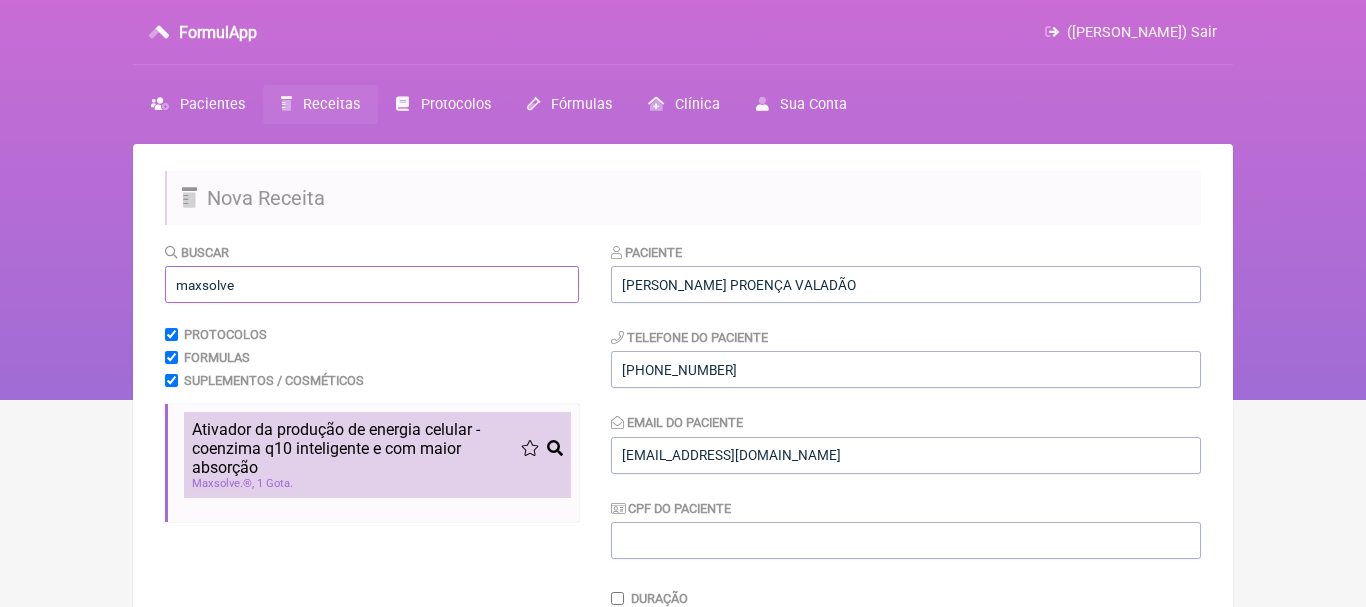 type on "maxsolve" 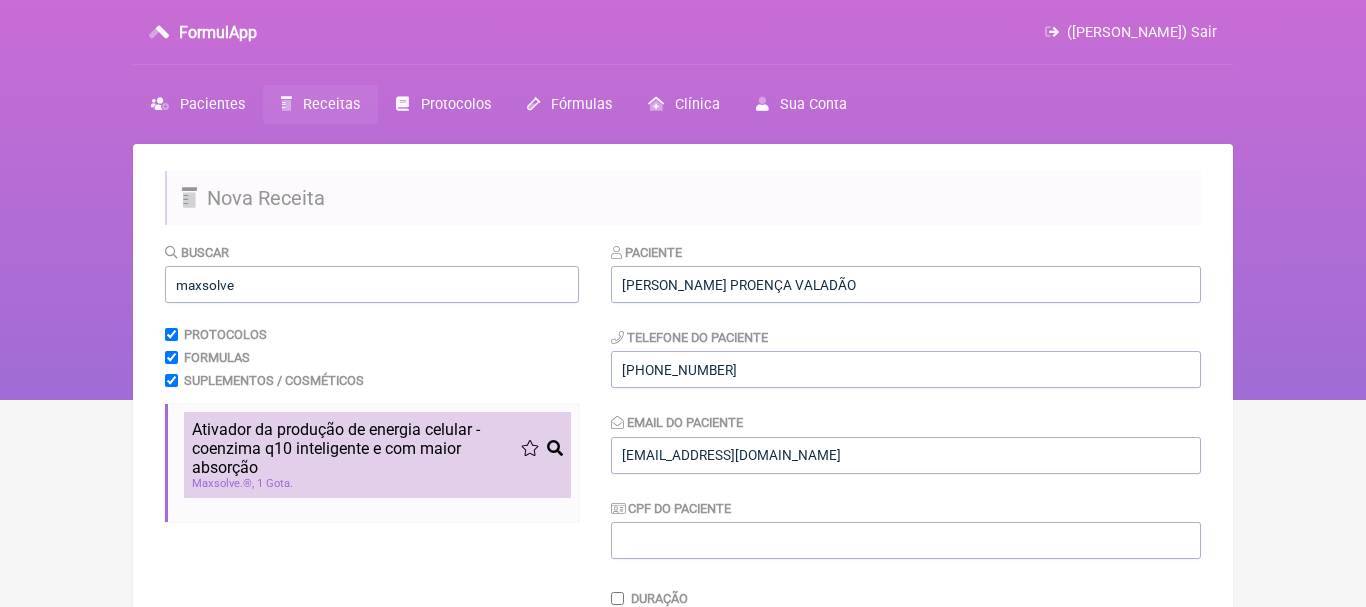 click on "Ativador da produção de energia celular - coenzima q10 inteligente e com maior absorção" at bounding box center [356, 448] 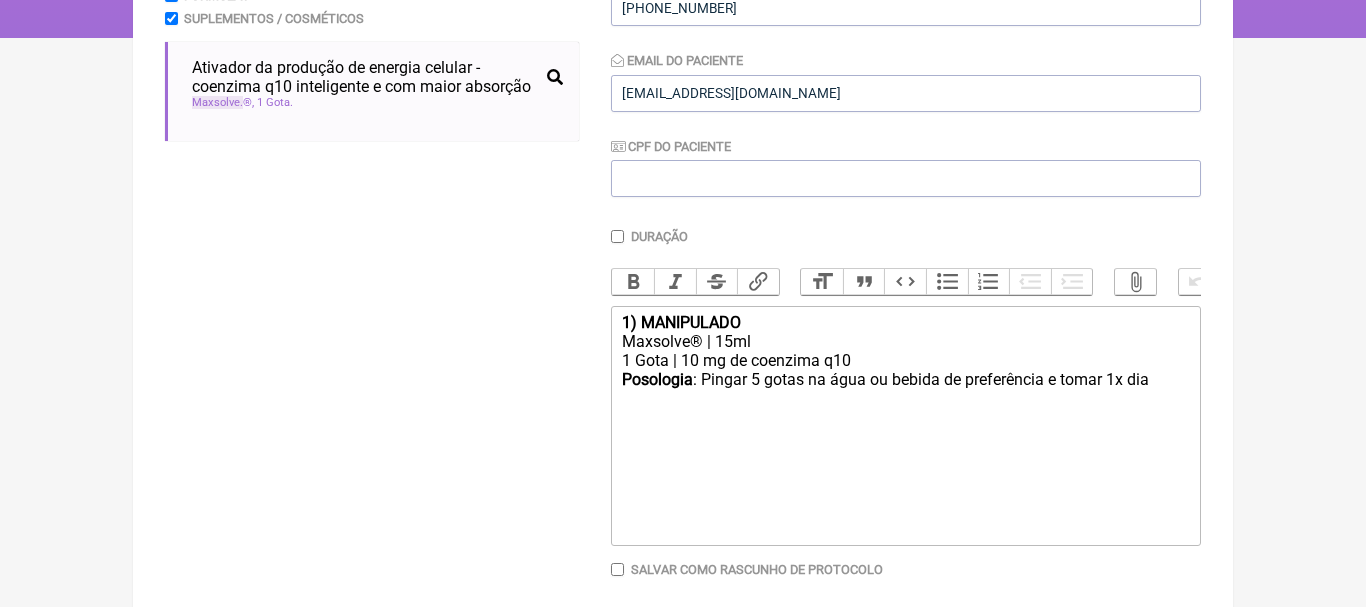 scroll, scrollTop: 371, scrollLeft: 0, axis: vertical 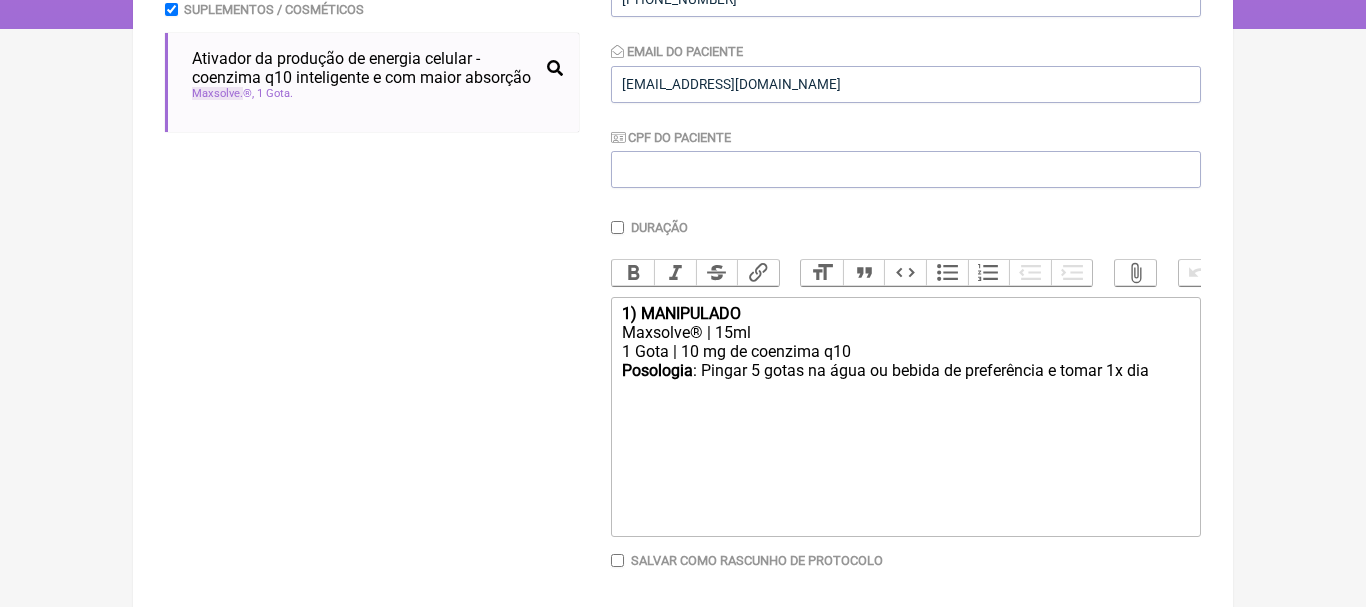 click on "1) MANIPULADO" 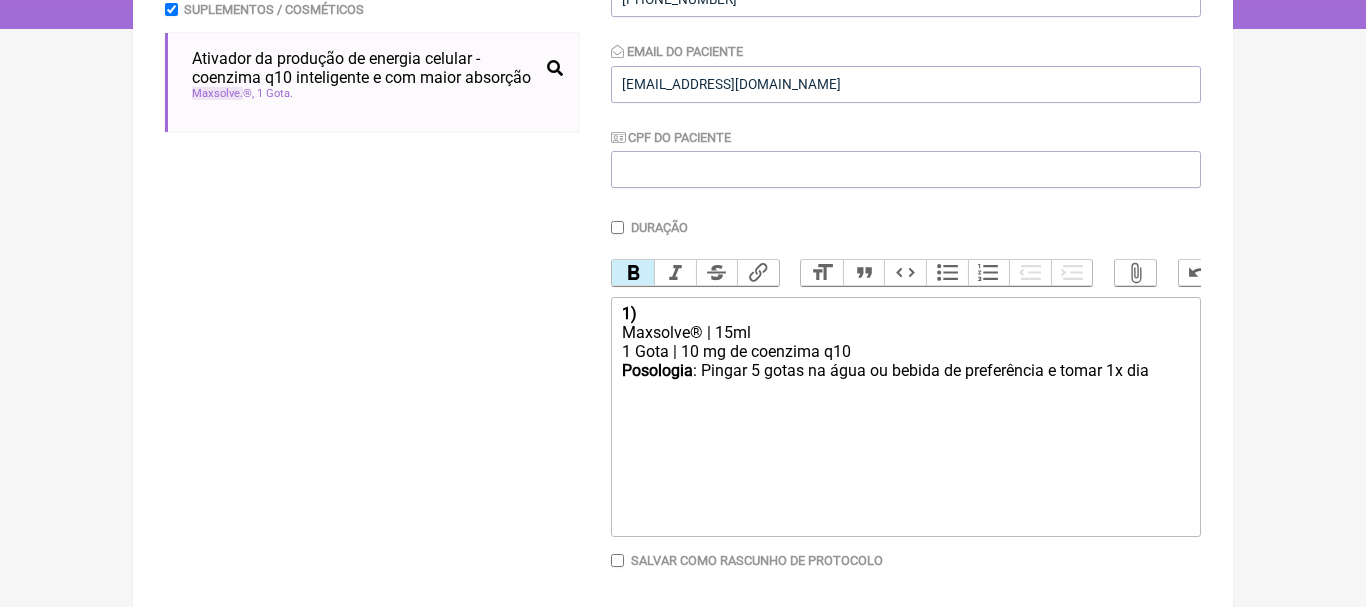 click on "Posologia : Pingar 5 gotas na água ou bebida de preferência e tomar 1x dia ㅤ" 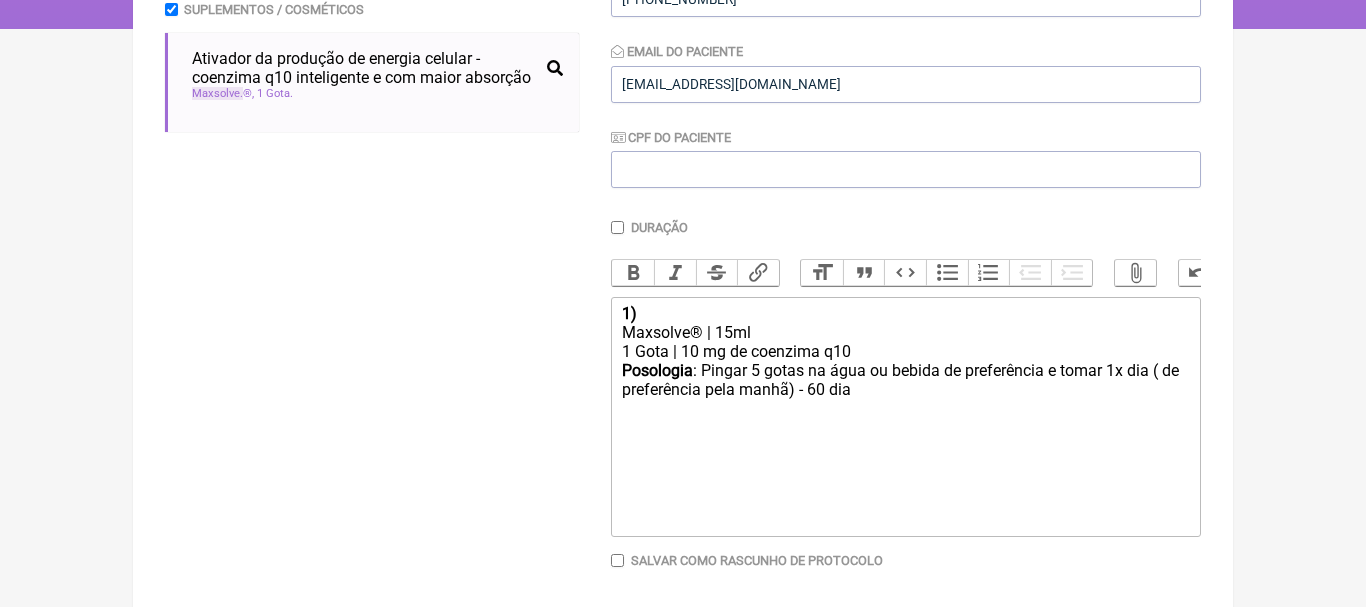 type on "<div><strong>1)&nbsp;</strong></div><div>Maxsolve® | 15ml</div><div>1 Gota | 10 mg de coenzima q10</div><div><strong>Posologia</strong>: Pingar 5 gotas na água ou bebida de preferência e tomar 1x dia ( de preferência pela manhã) - 60 dias<br><br></div>" 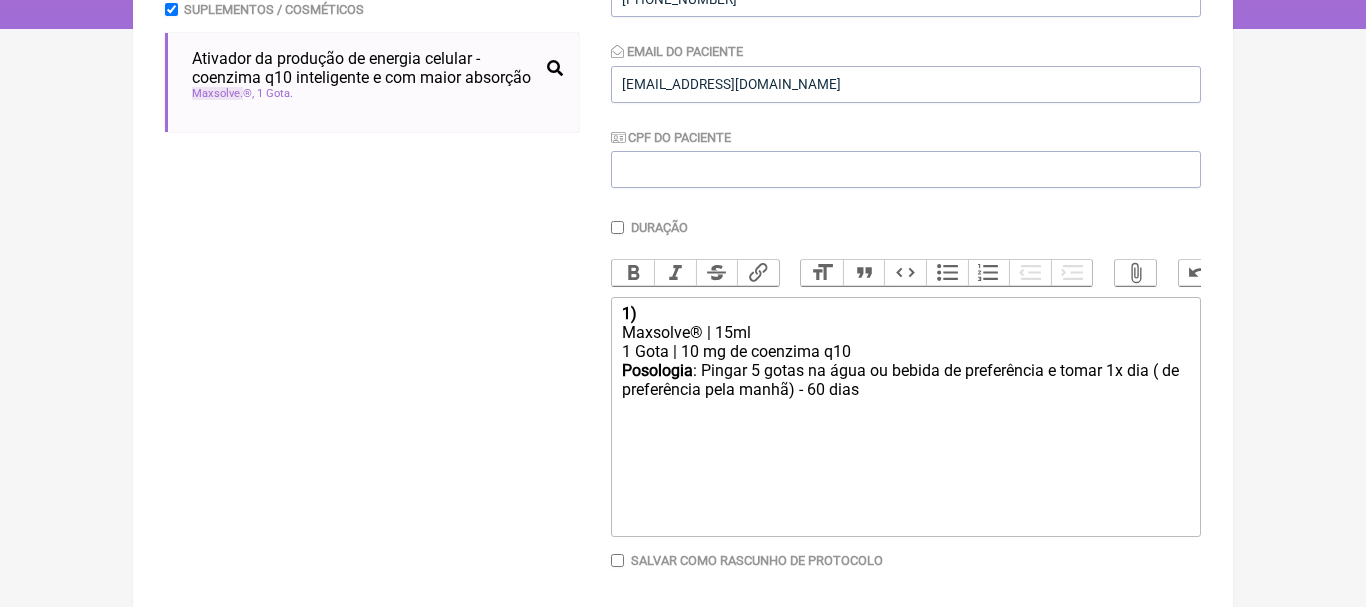 scroll, scrollTop: 441, scrollLeft: 0, axis: vertical 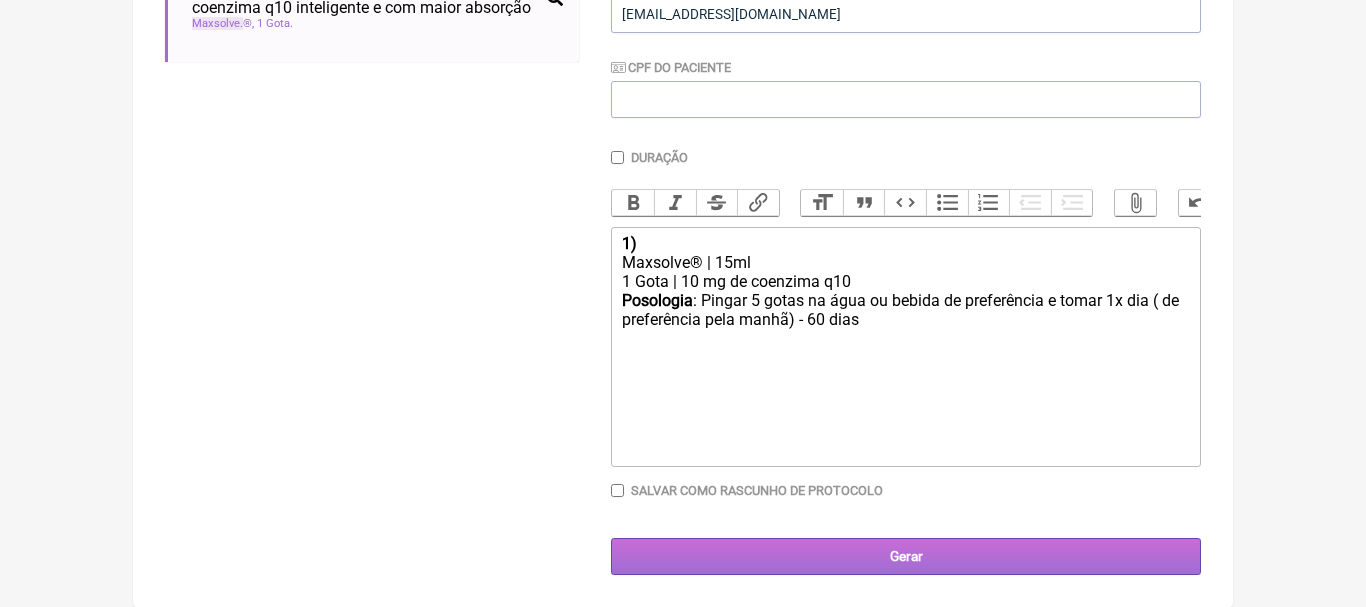 click on "Gerar" at bounding box center [906, 556] 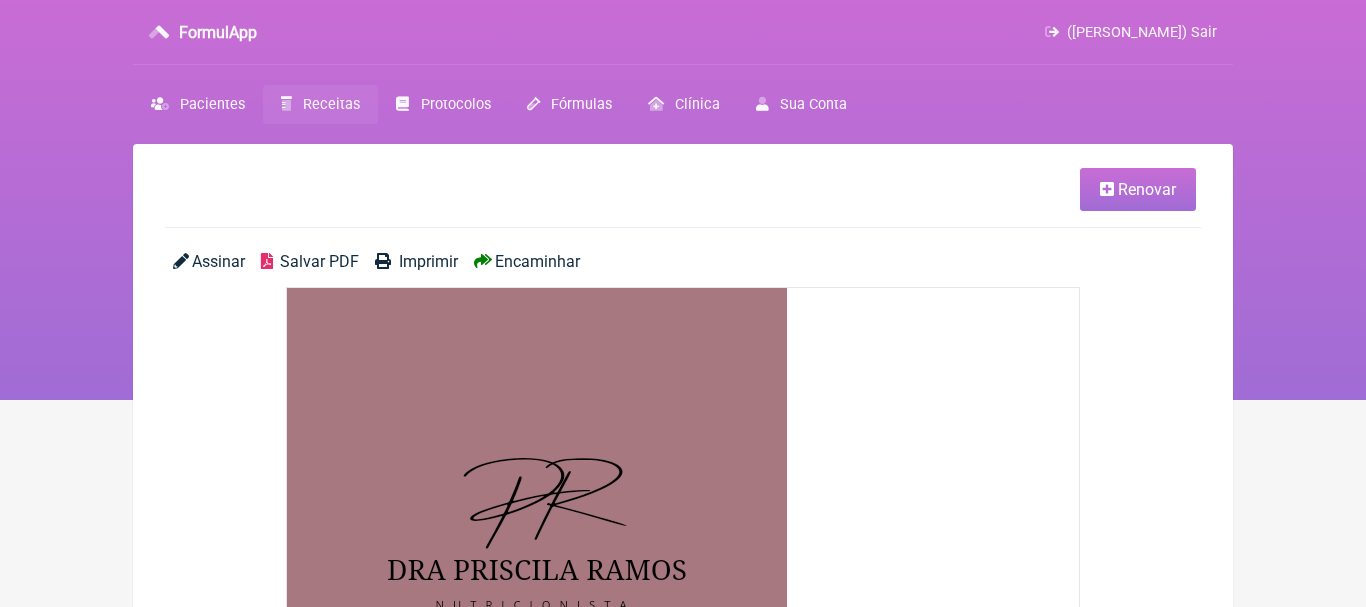 scroll, scrollTop: 0, scrollLeft: 0, axis: both 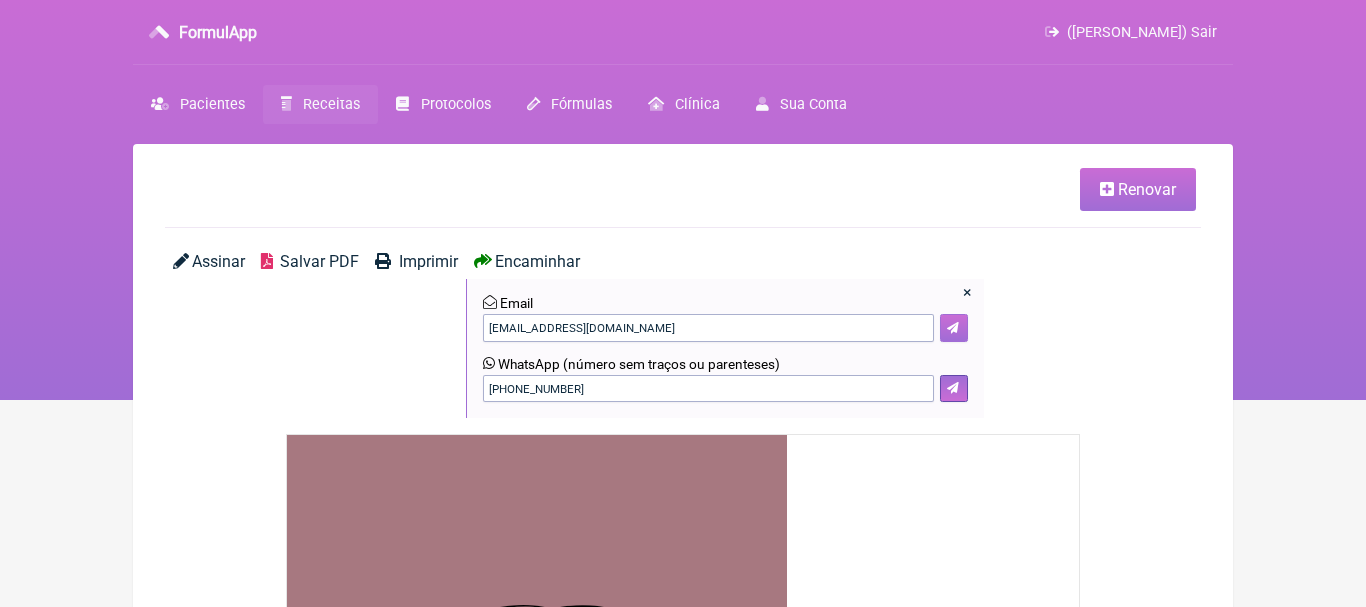 click at bounding box center [954, 328] 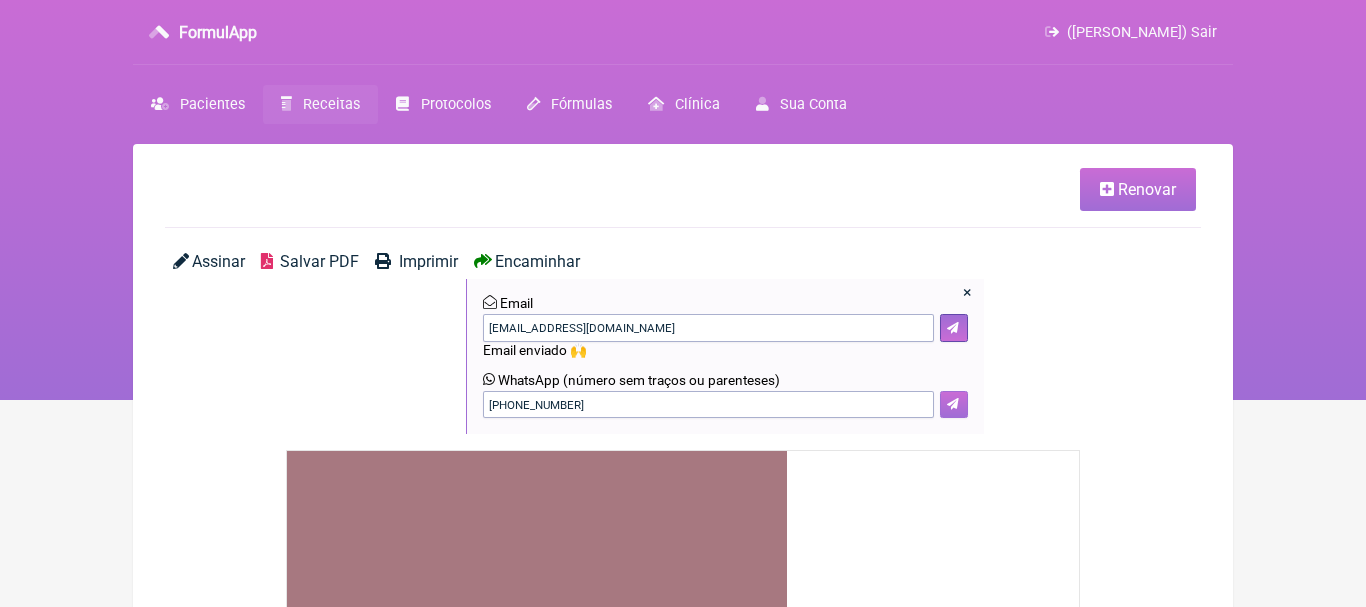 click at bounding box center [953, 404] 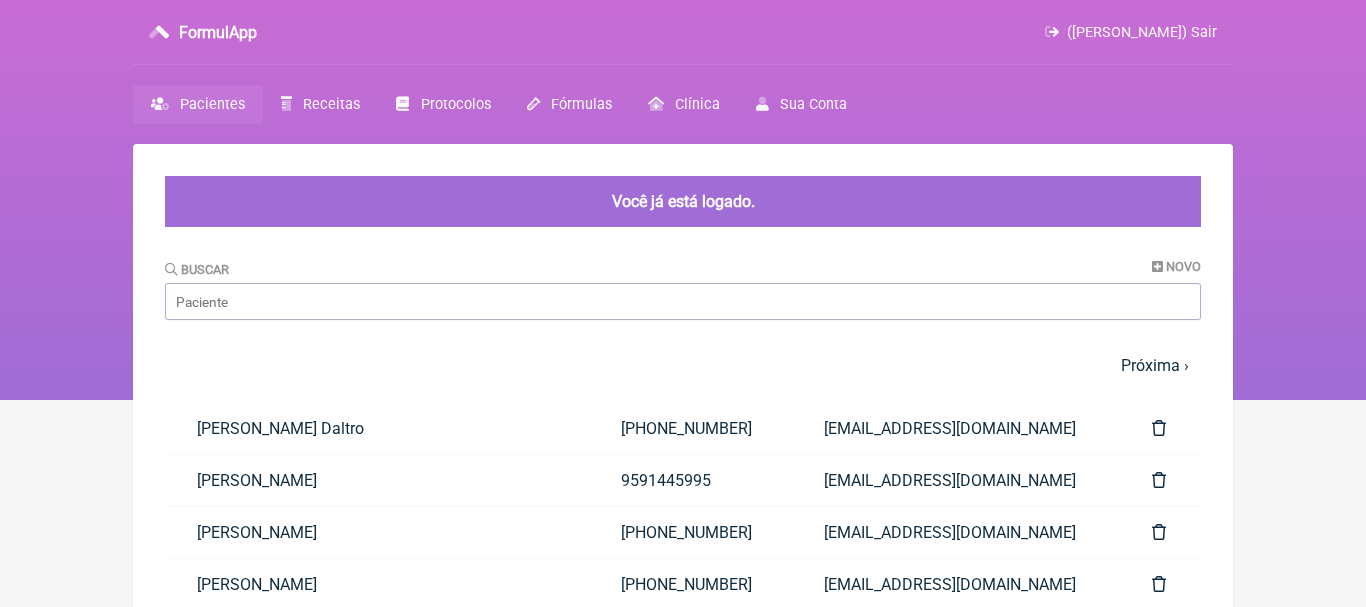 scroll, scrollTop: 0, scrollLeft: 0, axis: both 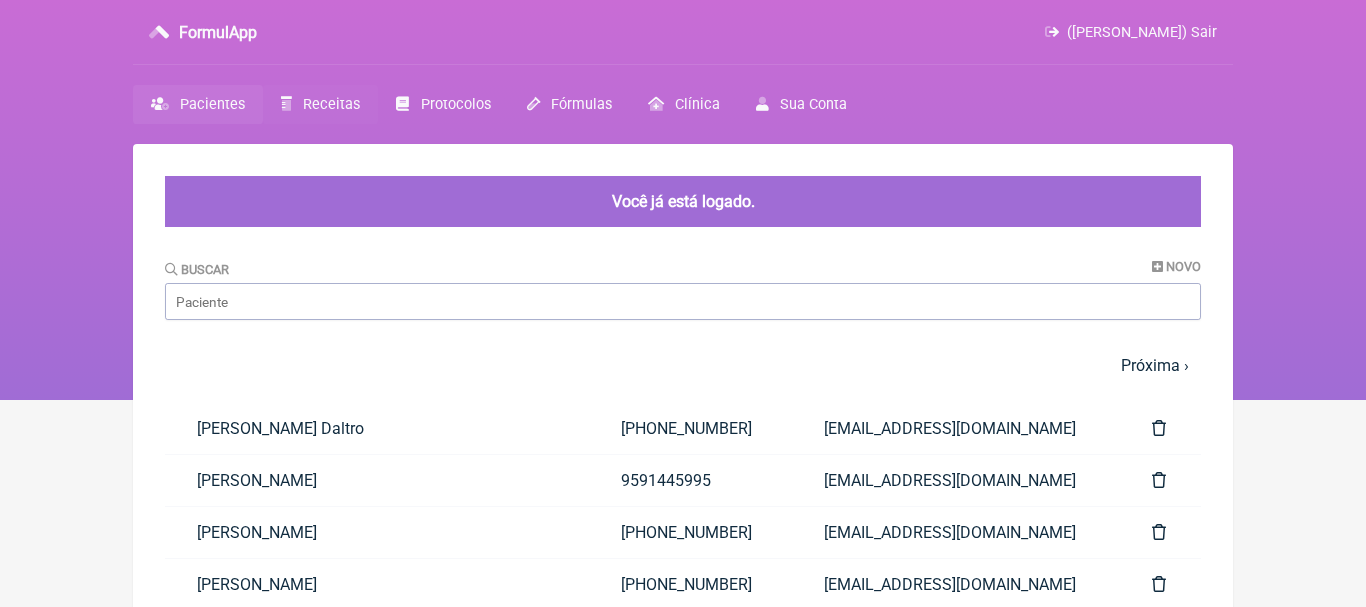 click on "Receitas" at bounding box center [331, 104] 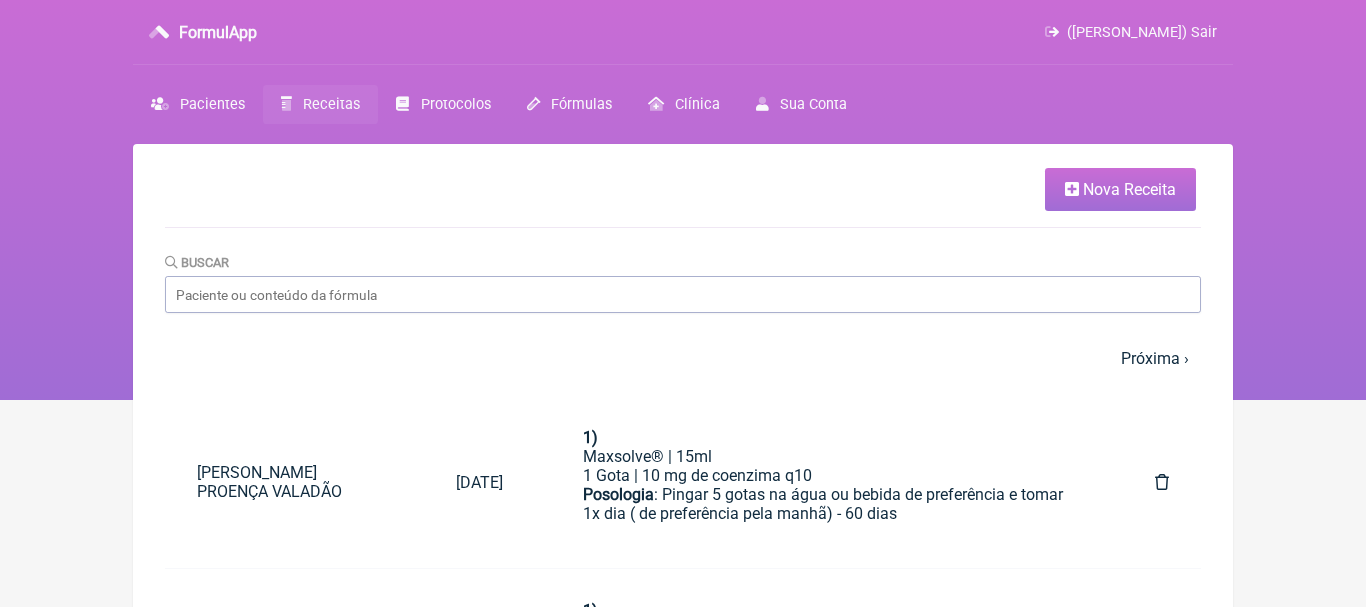 click on "Nova Receita" at bounding box center (1129, 189) 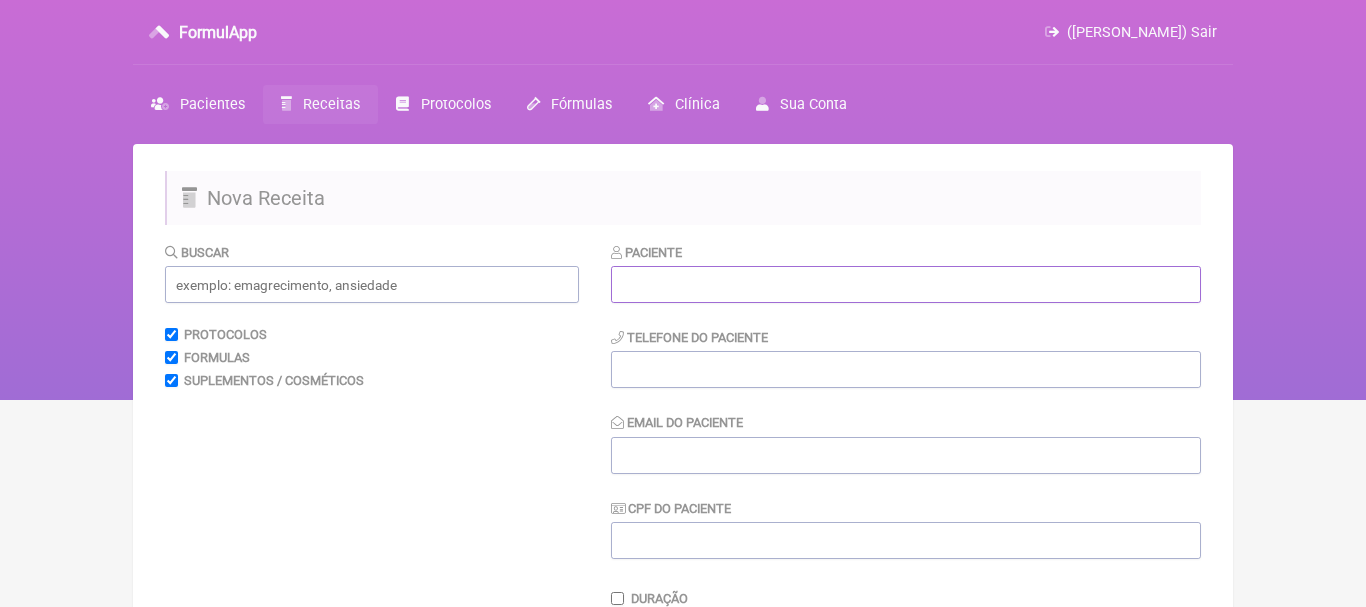 click at bounding box center (906, 284) 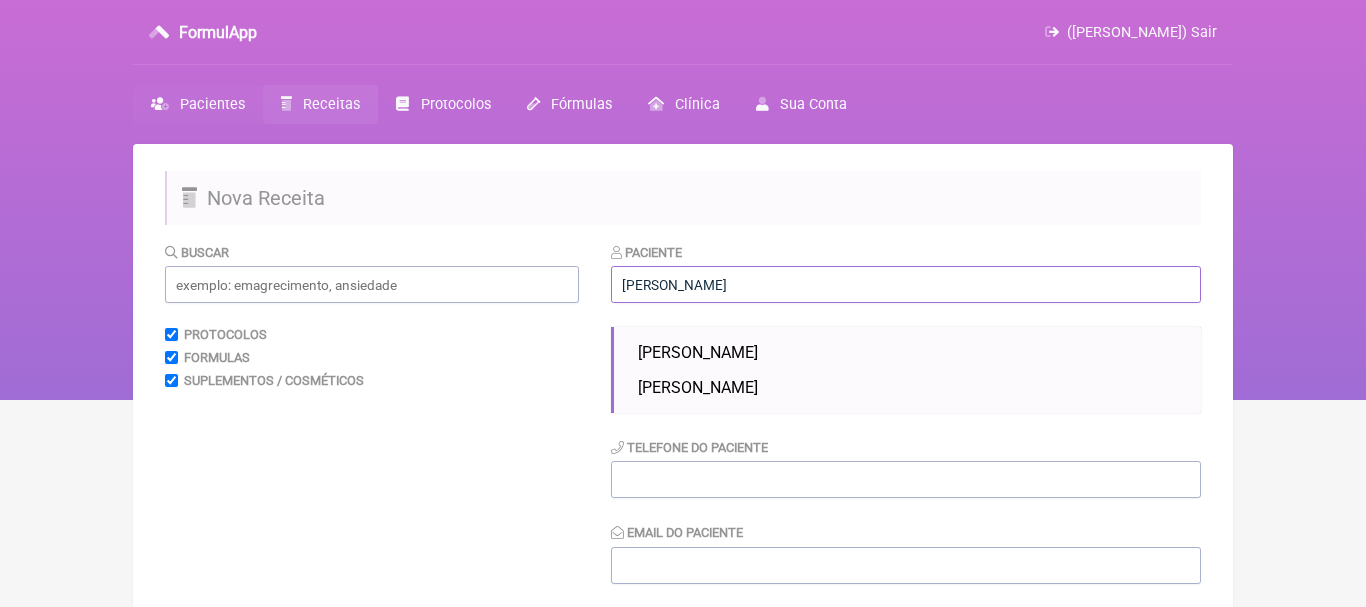 type on "david" 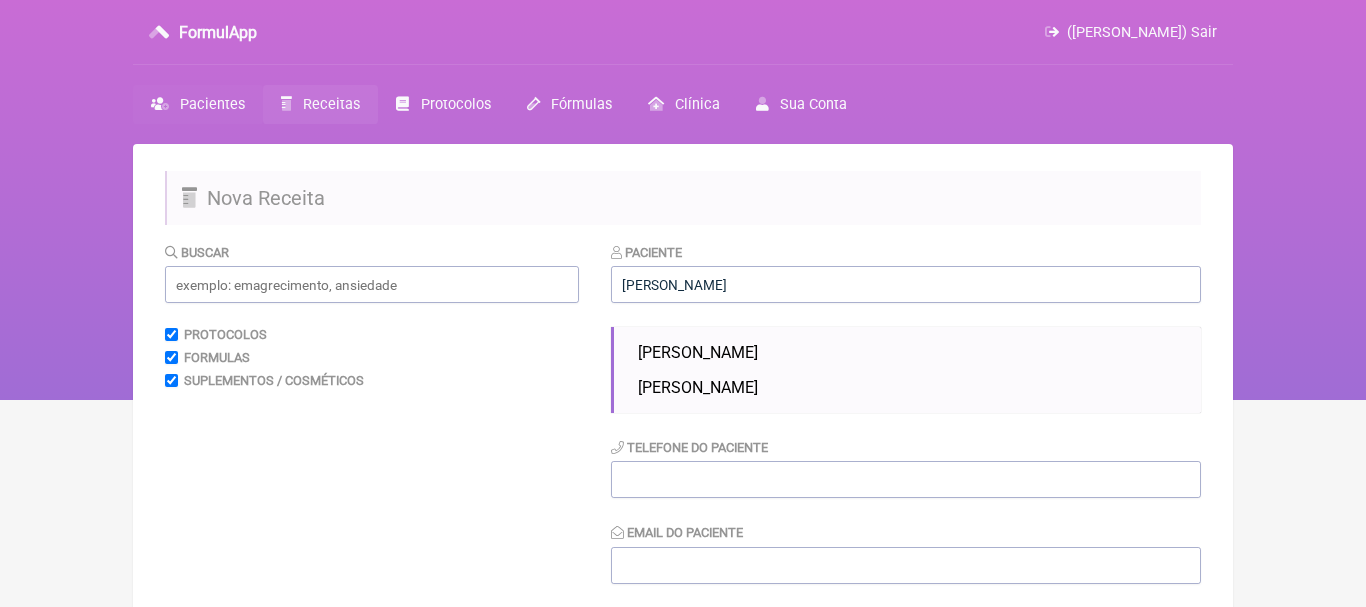 click on "Pacientes" at bounding box center (212, 104) 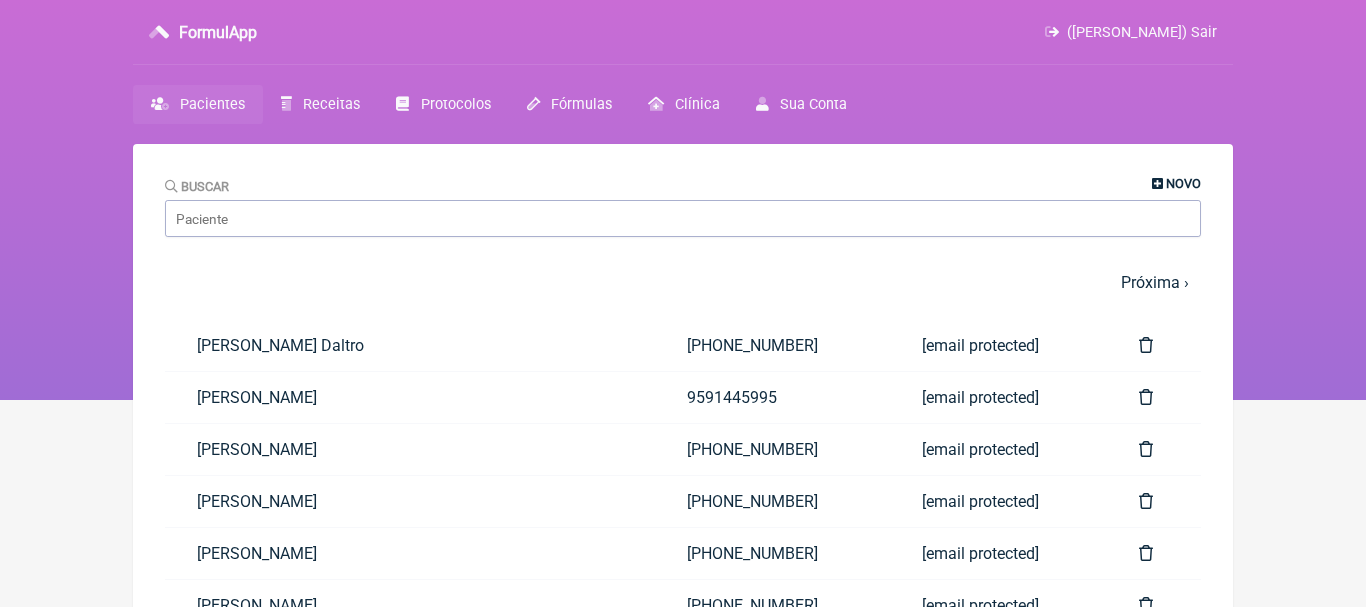 click on "Novo" at bounding box center (1183, 183) 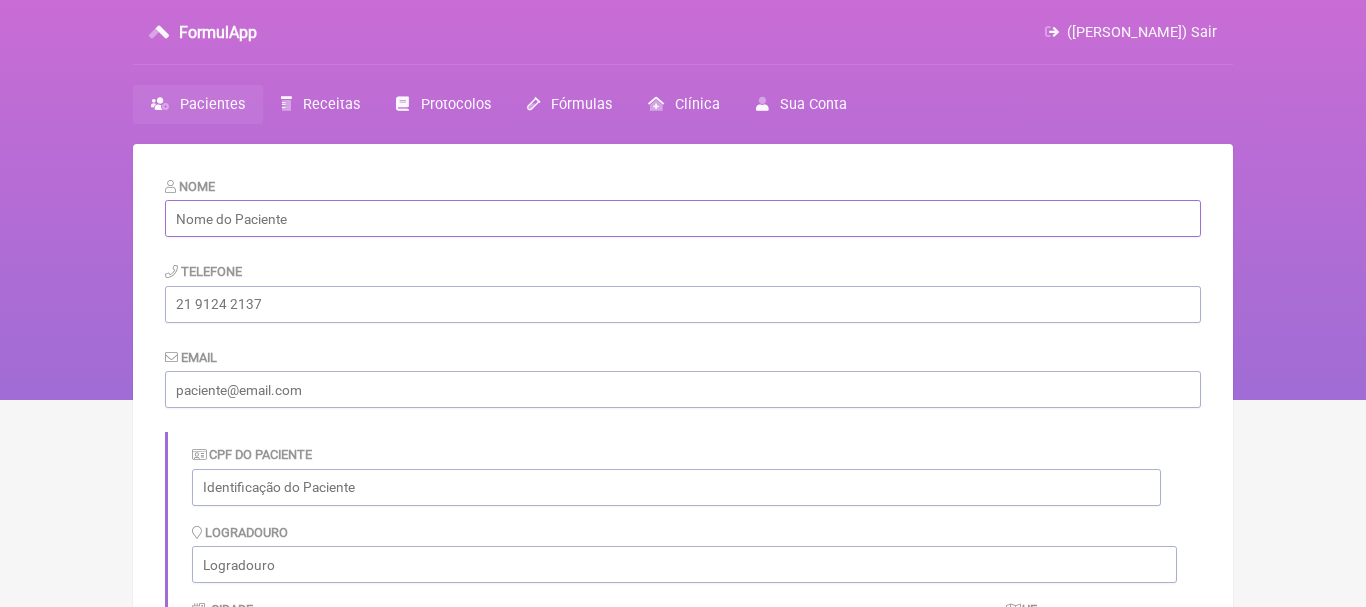 click at bounding box center (683, 218) 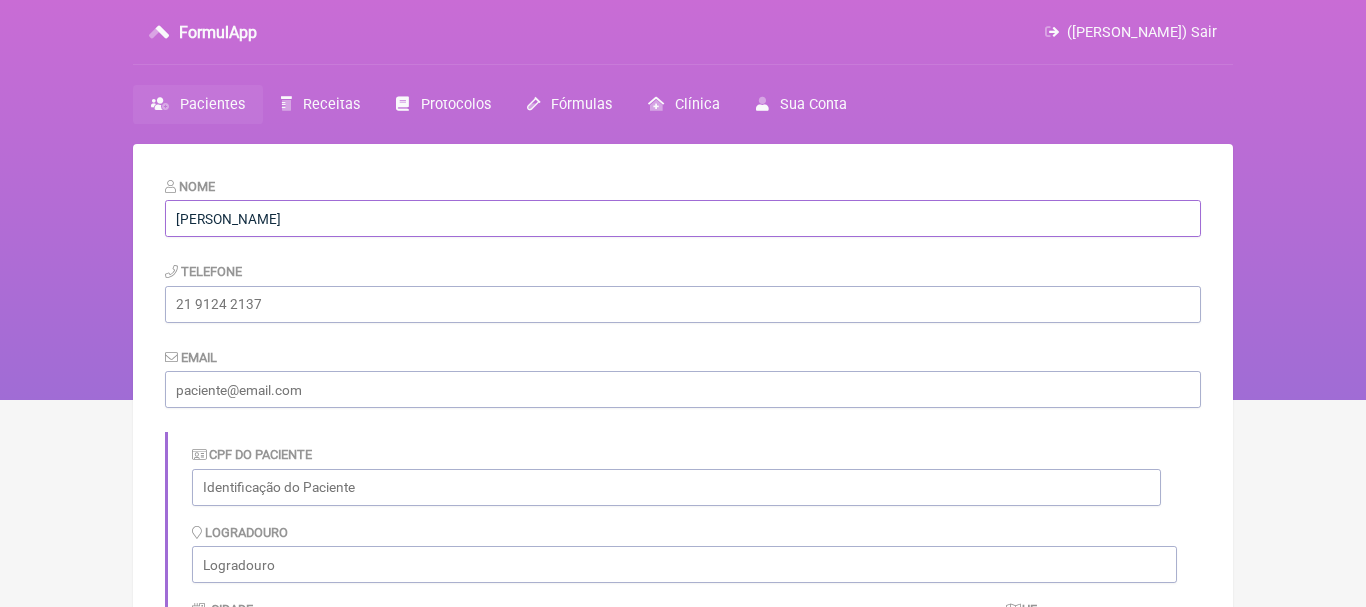 type on "David Barros Corrêa" 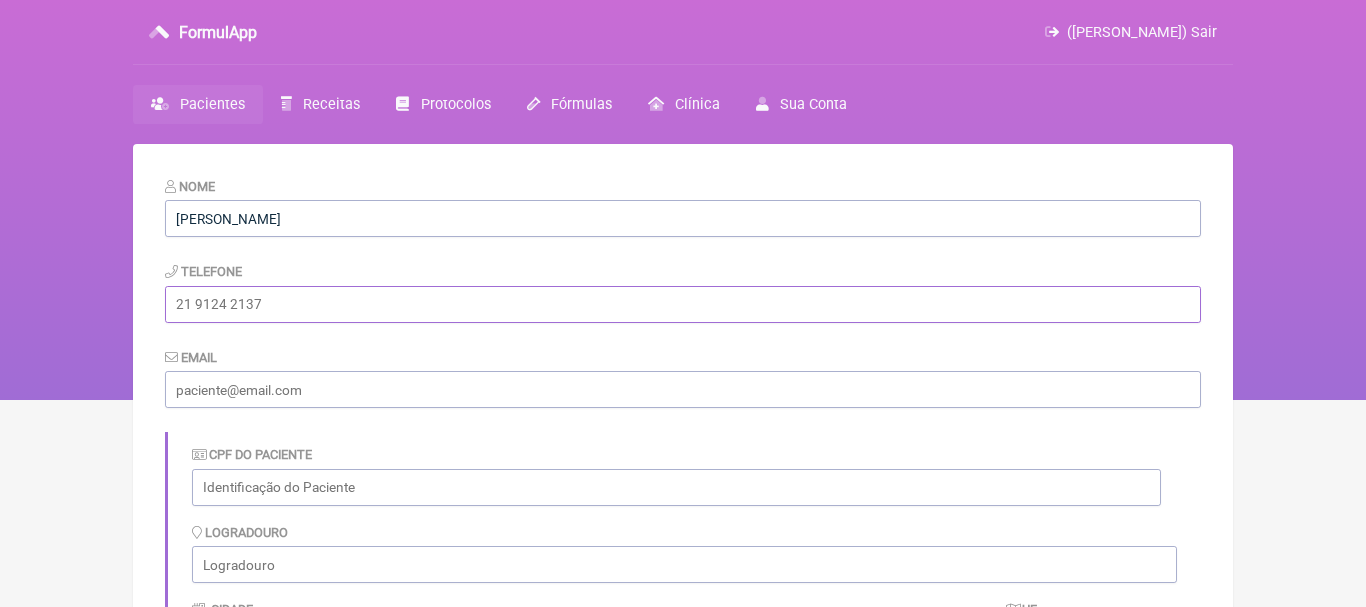 click at bounding box center [683, 304] 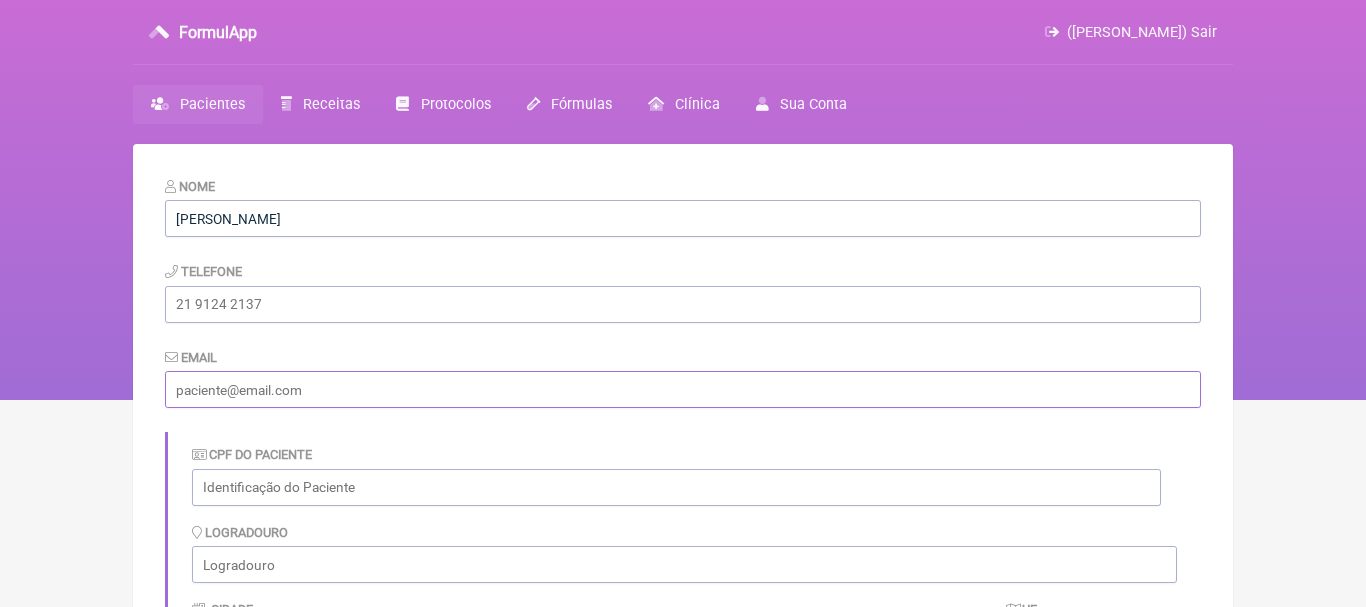 click at bounding box center (683, 389) 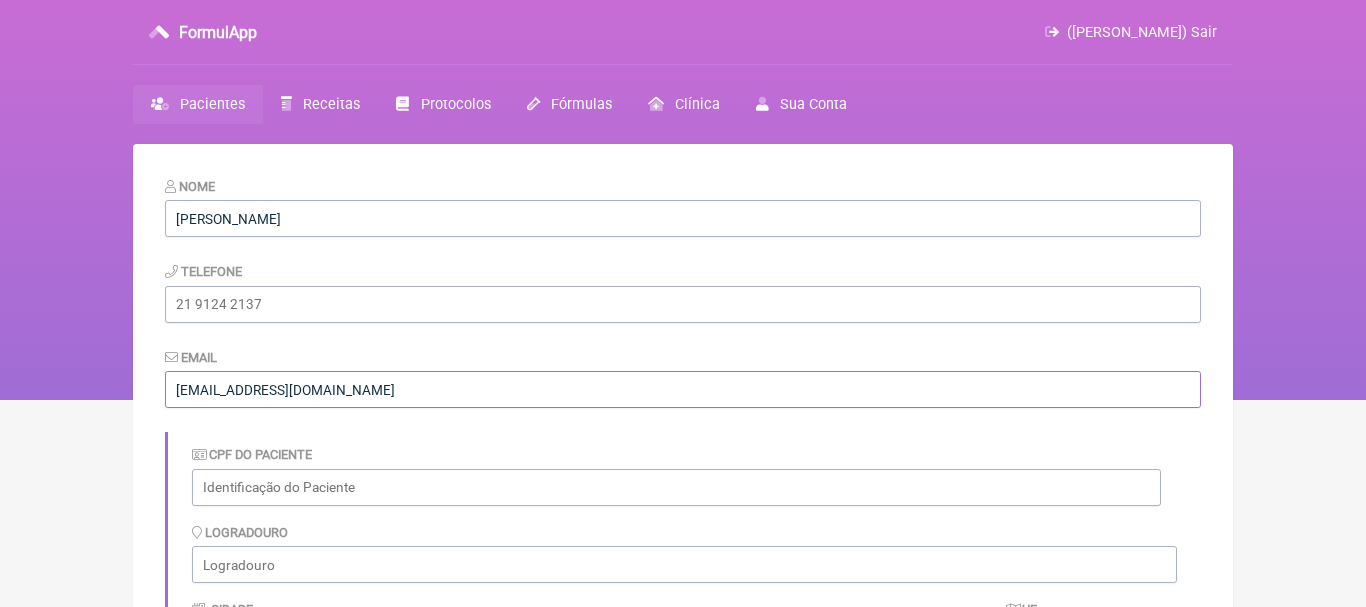 type on "[EMAIL_ADDRESS][DOMAIN_NAME]" 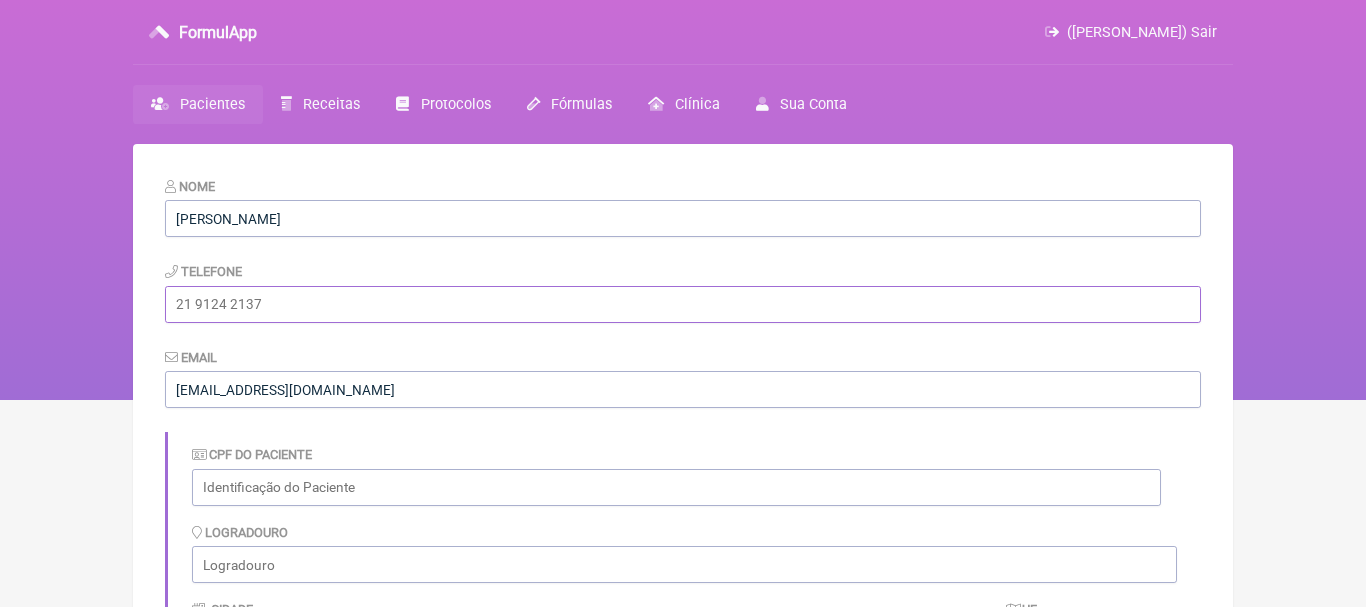 click at bounding box center [683, 304] 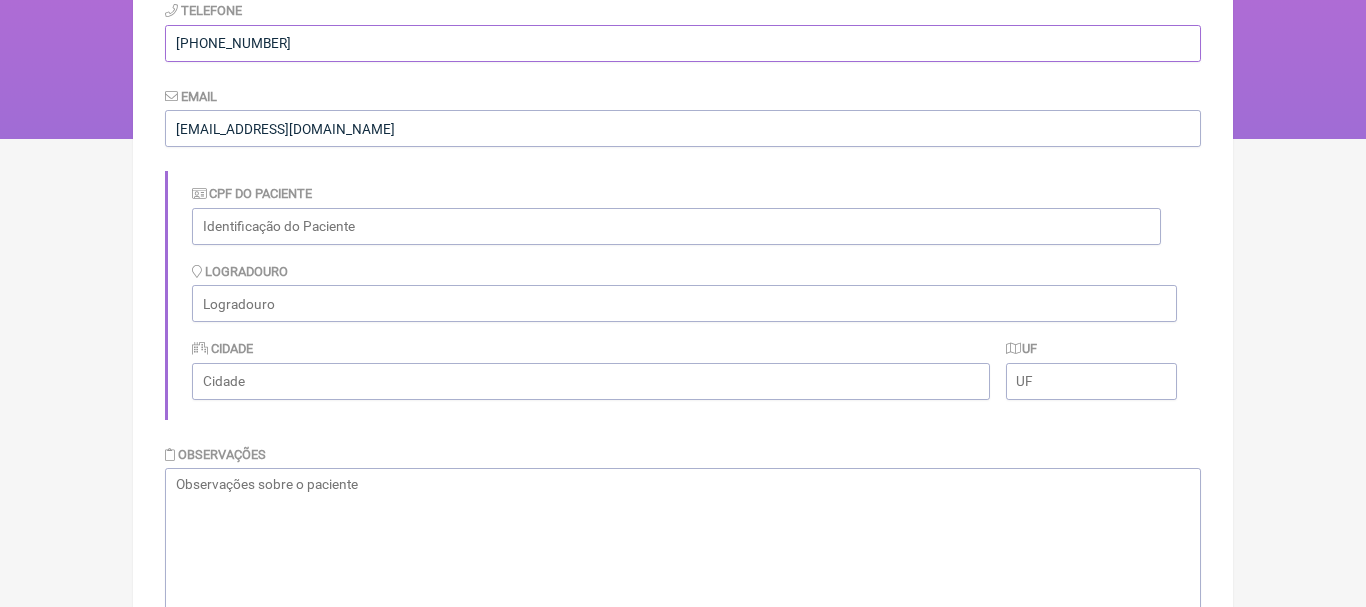 scroll, scrollTop: 303, scrollLeft: 0, axis: vertical 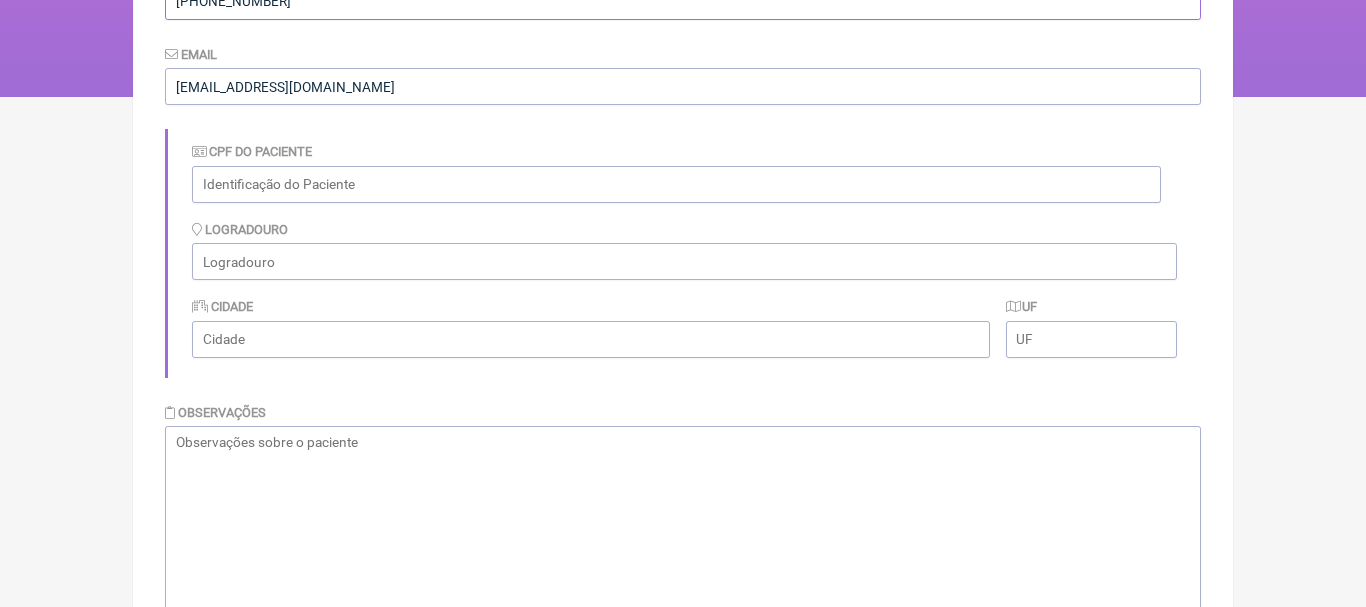 type on "[PHONE_NUMBER]" 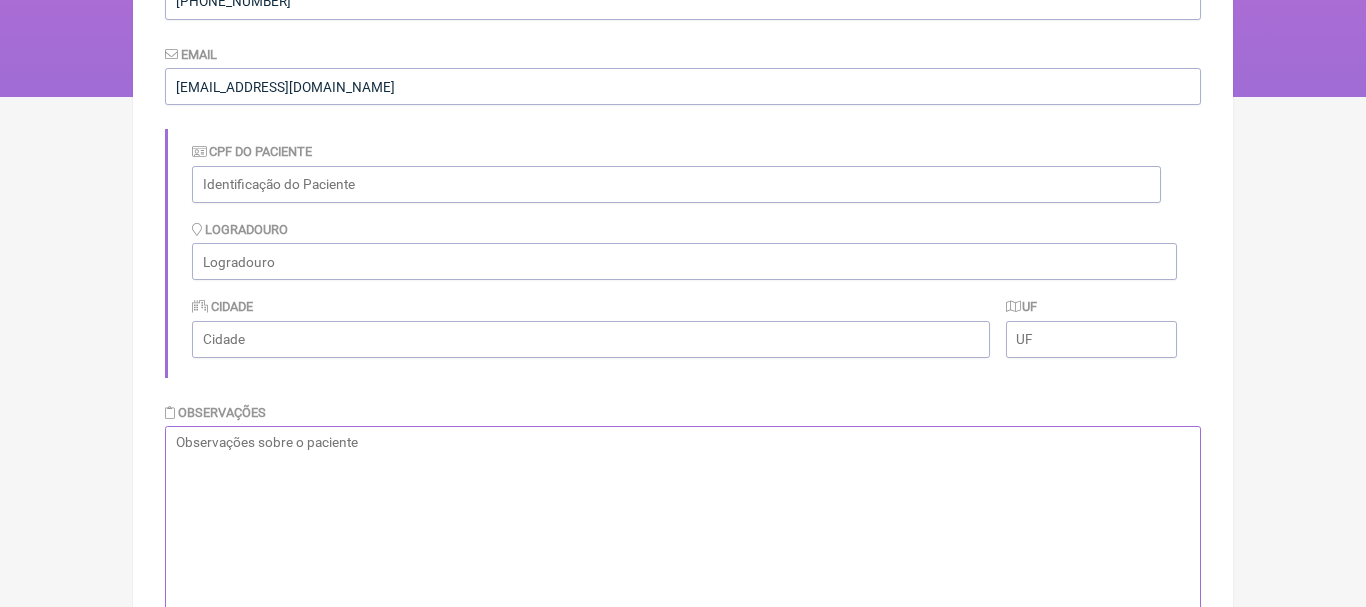 click at bounding box center (683, 526) 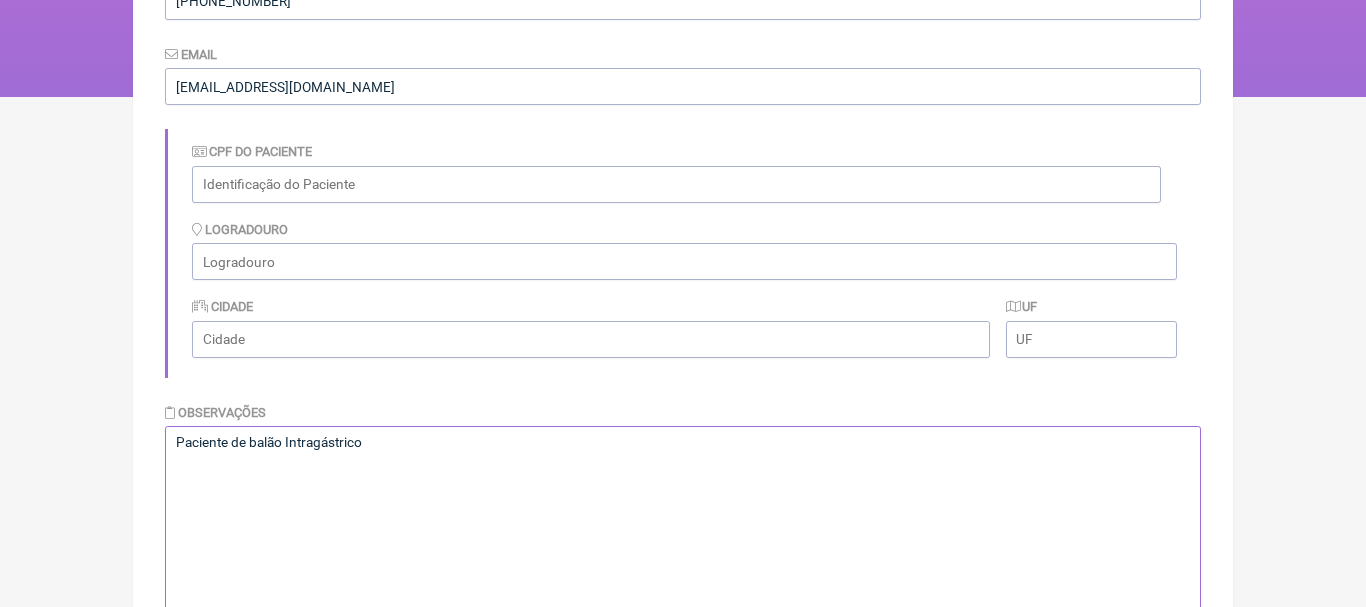 scroll, scrollTop: 447, scrollLeft: 0, axis: vertical 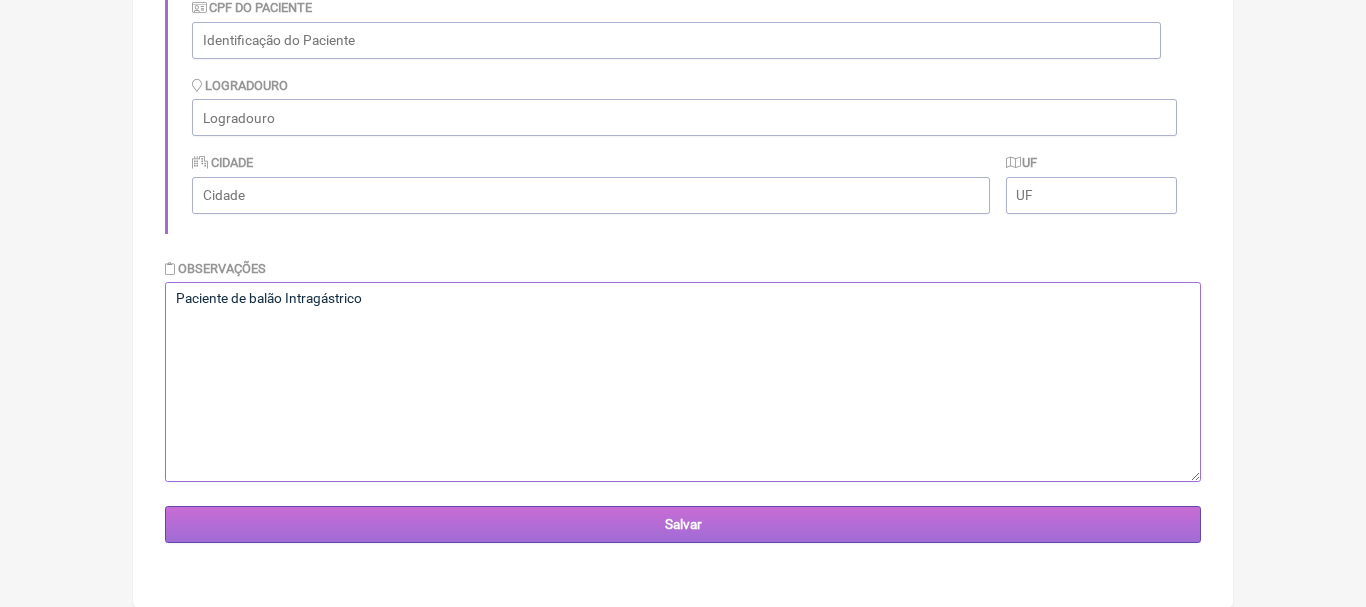 type on "Paciente de balão Intragástrico" 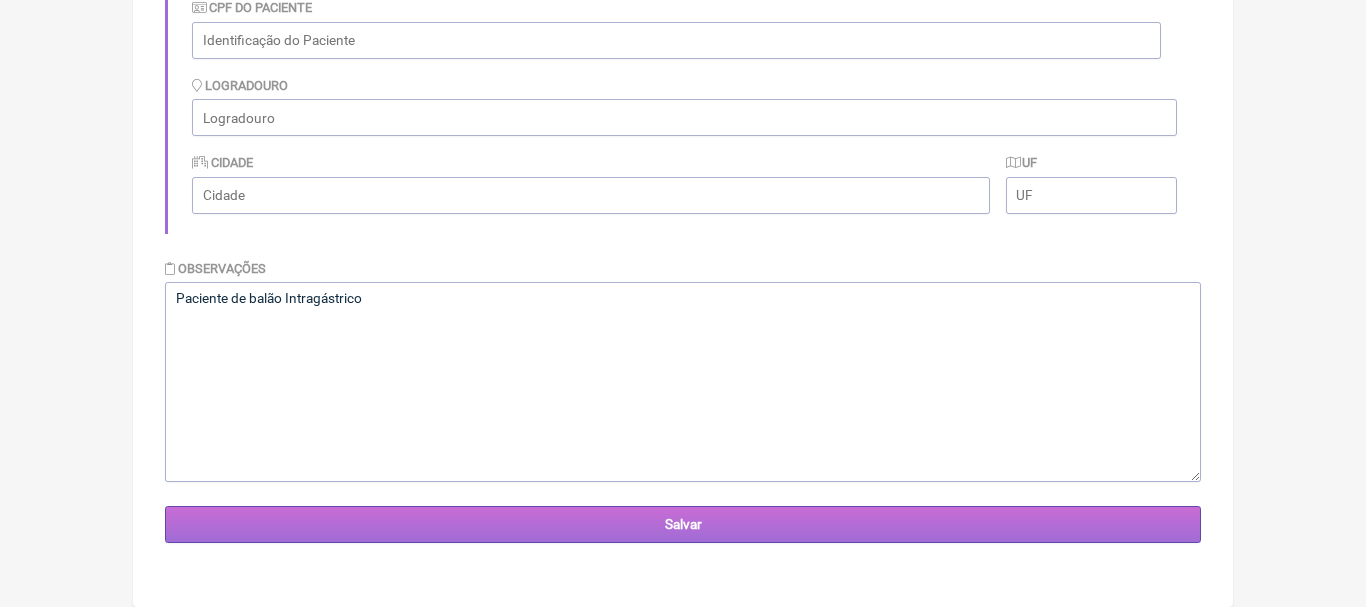 click on "Salvar" at bounding box center (683, 524) 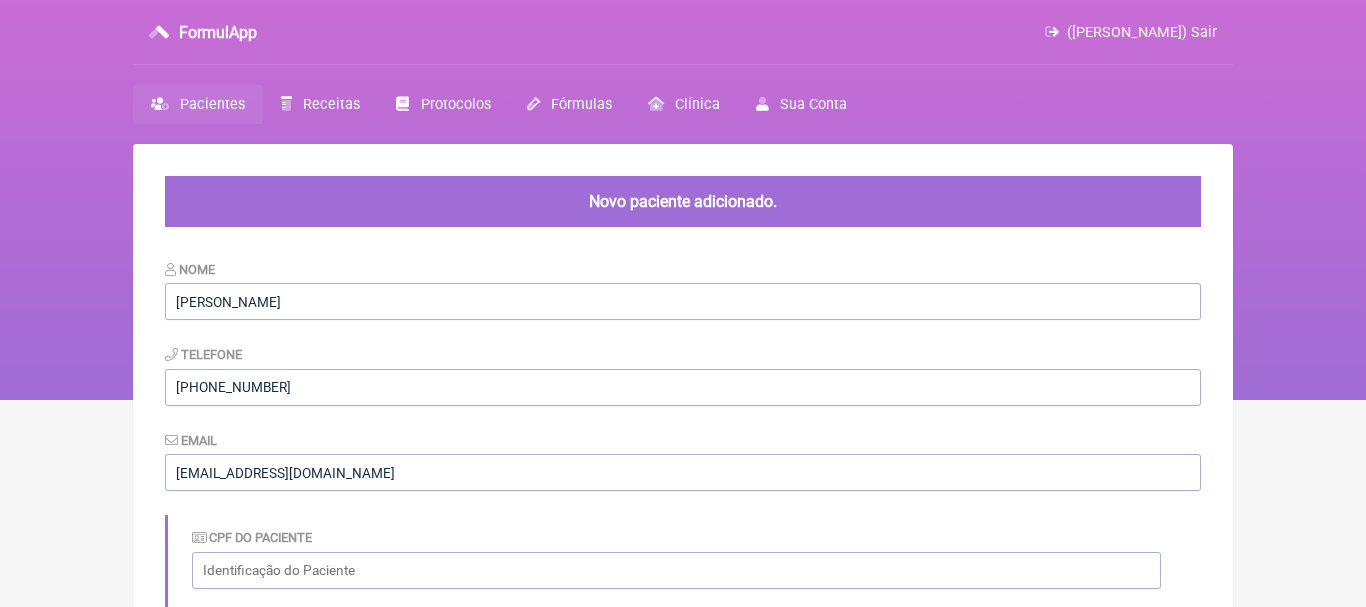 scroll, scrollTop: 0, scrollLeft: 0, axis: both 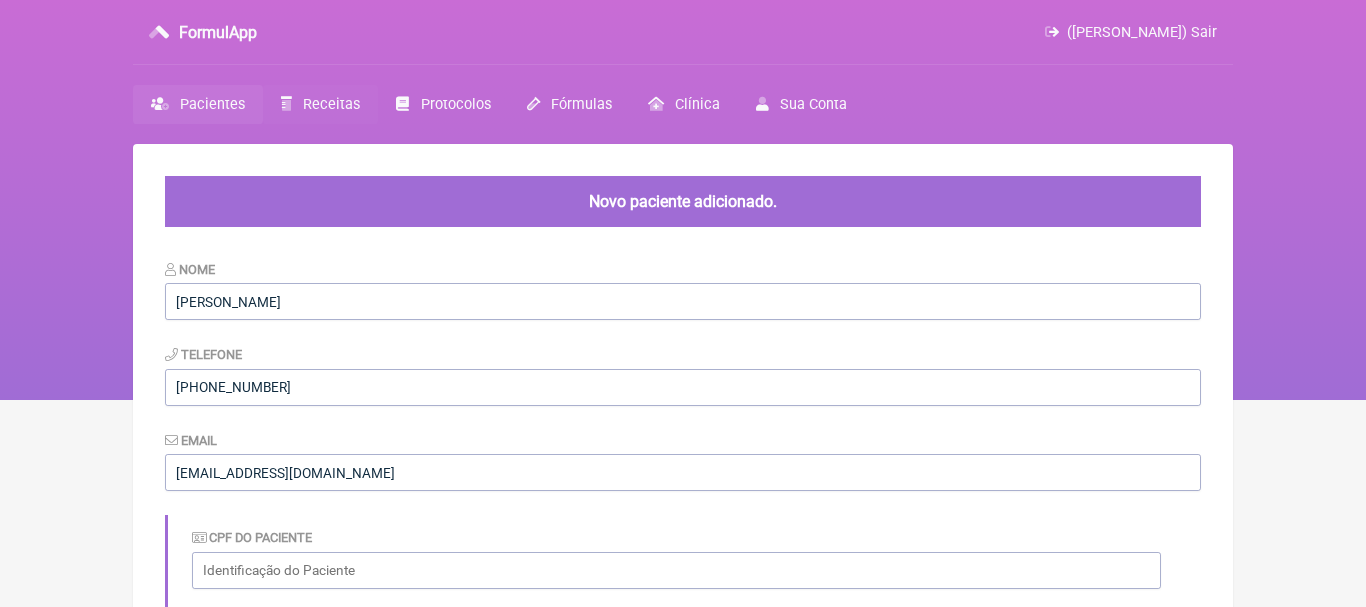 click on "Receitas" at bounding box center [331, 104] 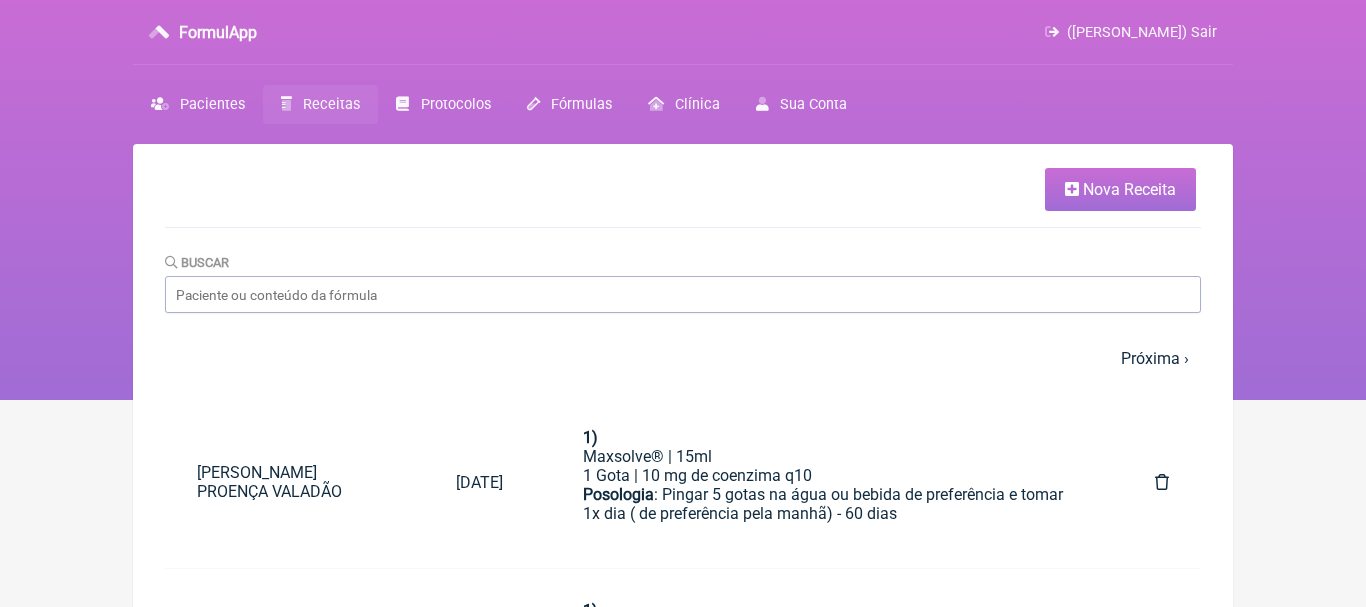 click on "Nova Receita" at bounding box center (1129, 189) 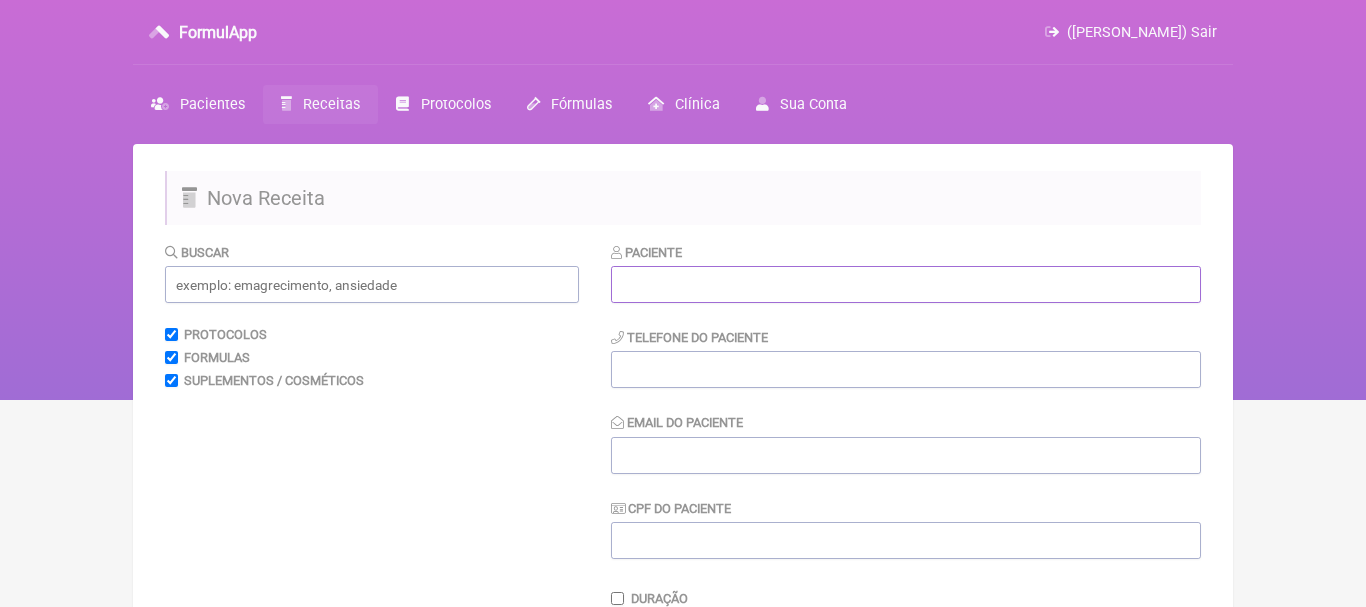 click at bounding box center (906, 284) 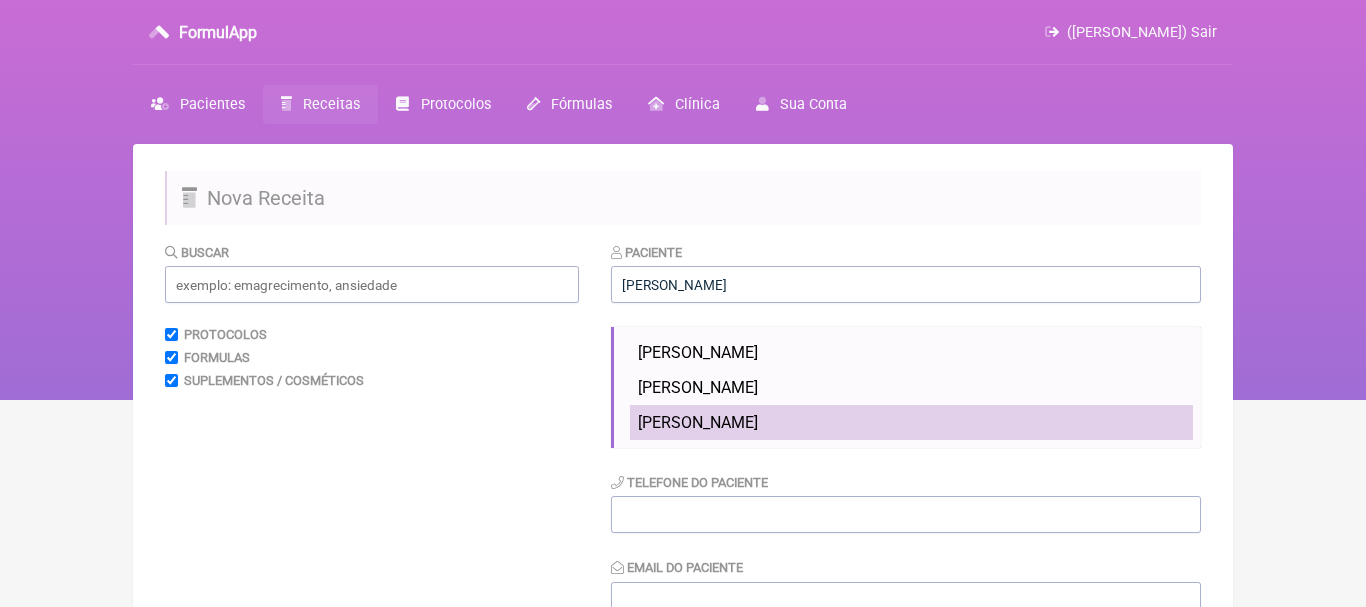 click on "David Barros Corrêa" at bounding box center (698, 422) 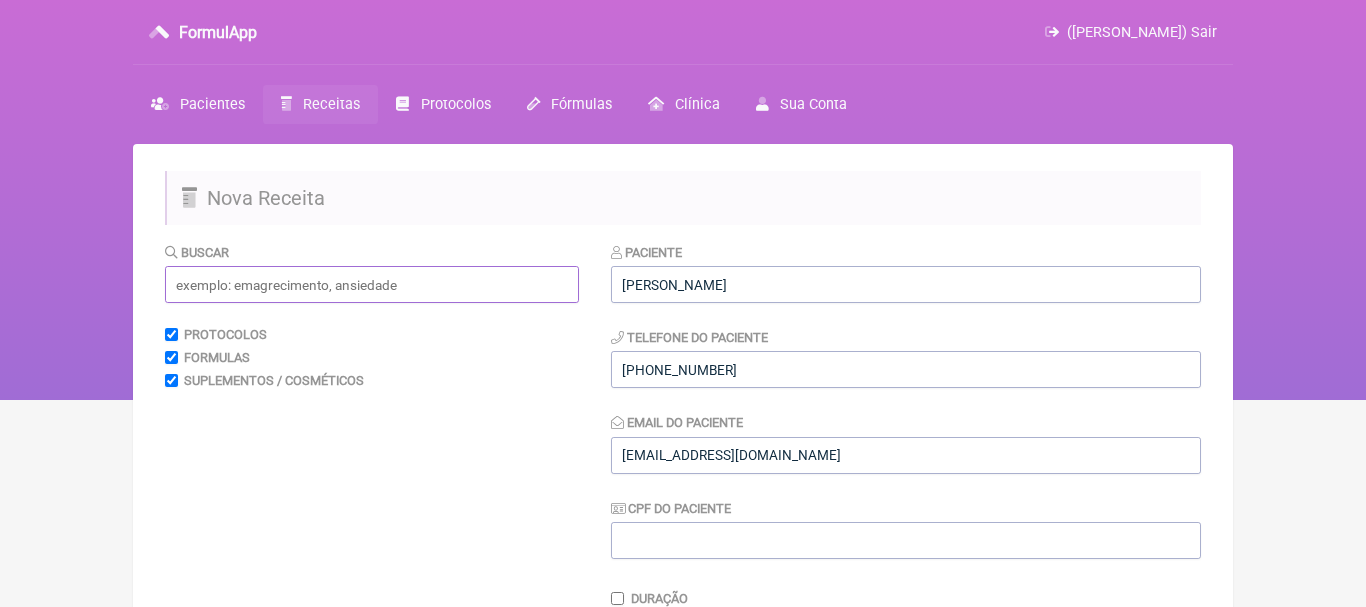 click at bounding box center (372, 284) 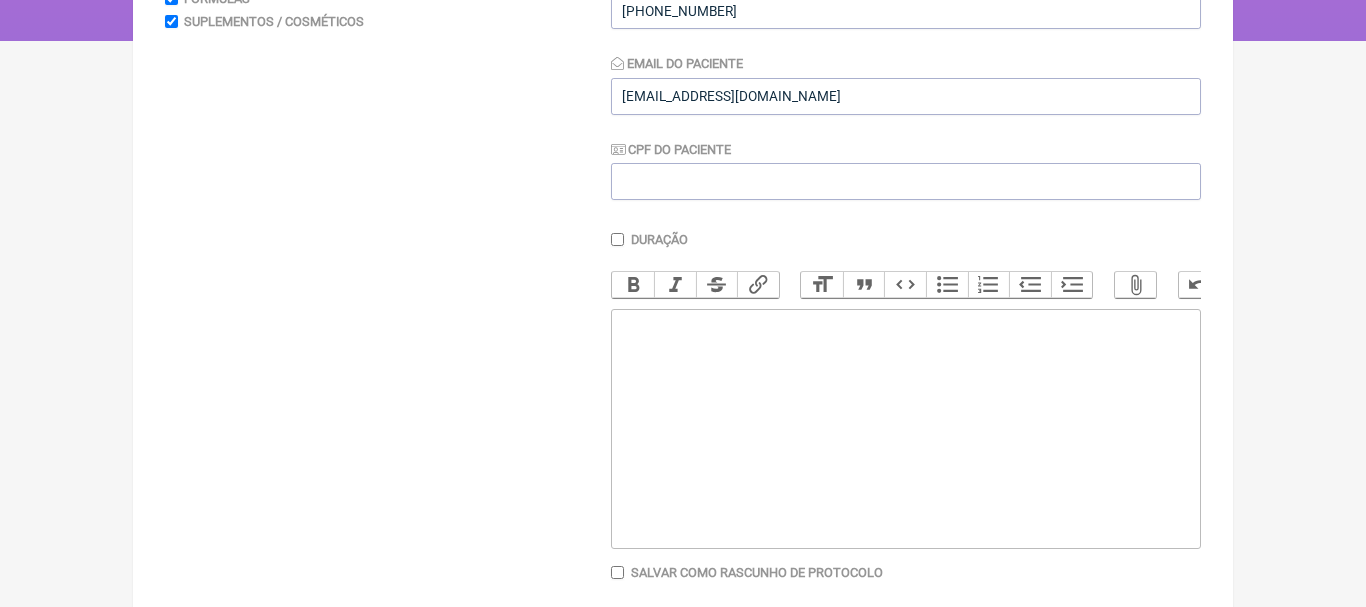 scroll, scrollTop: 441, scrollLeft: 0, axis: vertical 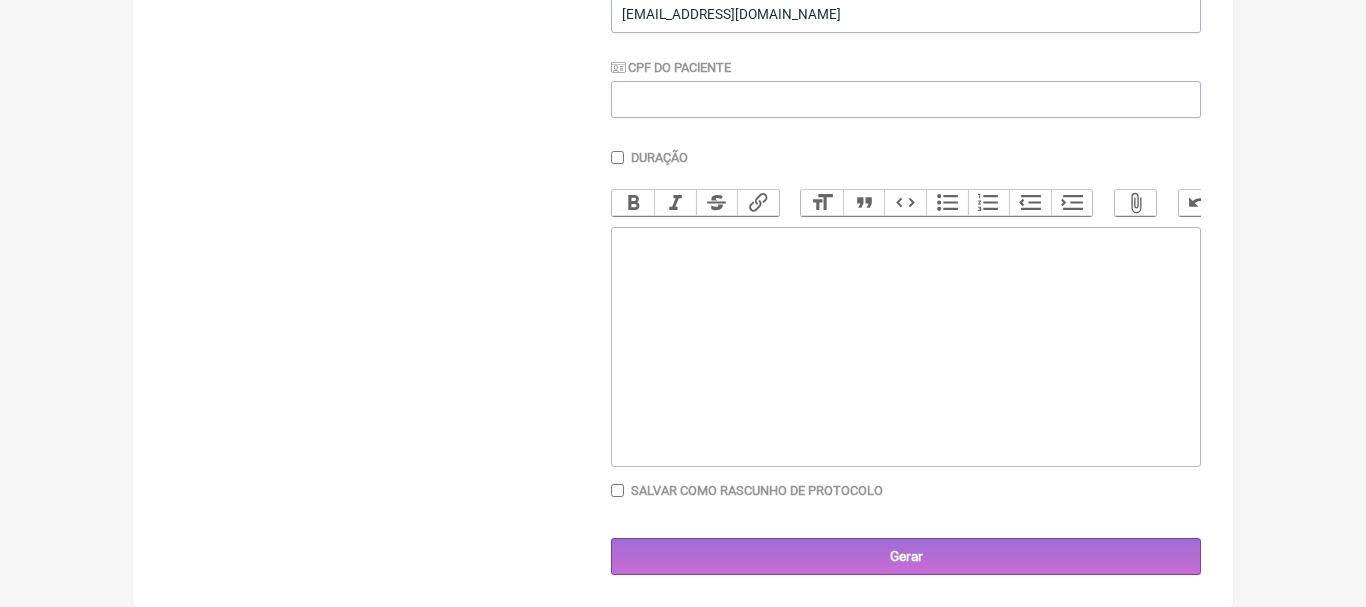 click 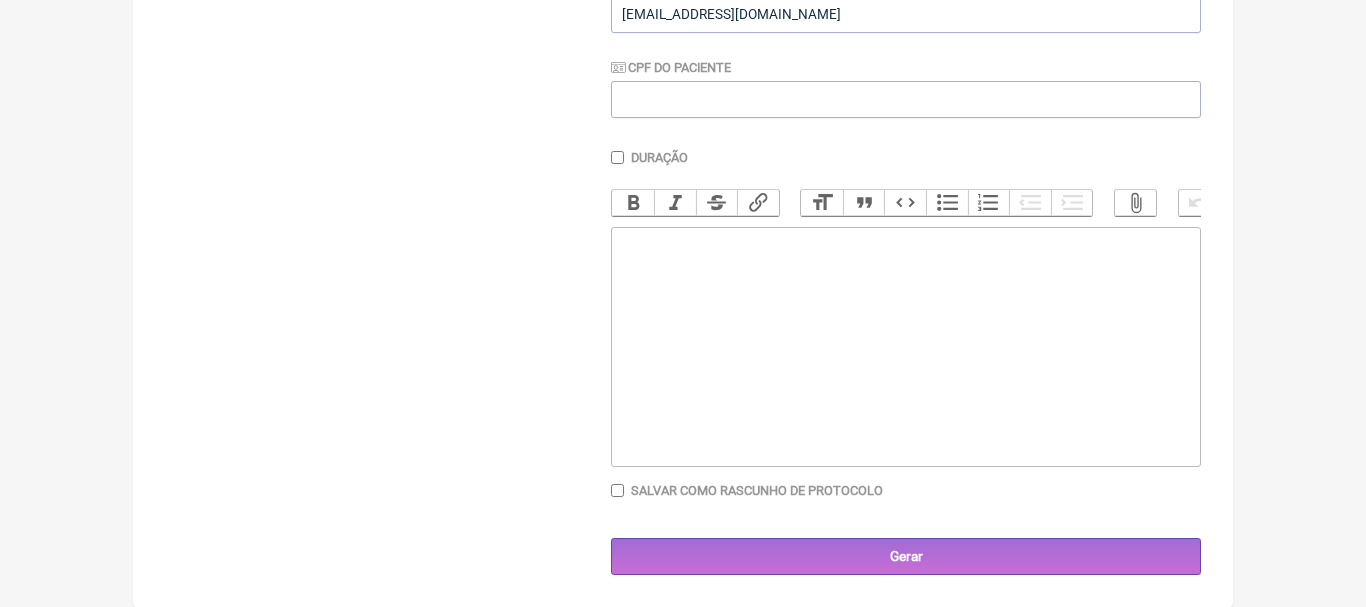 click 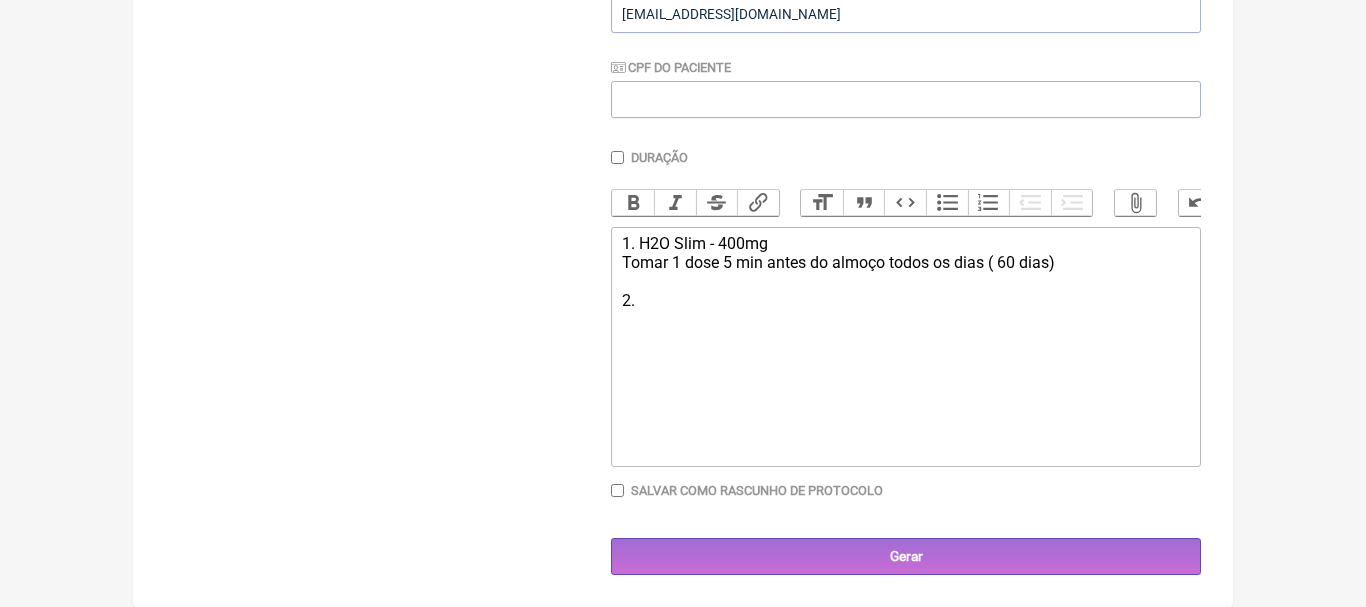 click on "1. H2O Slim - 400mg Tomar 1 dose 5 min antes do almoço todos os dias ( 60 dias) 2." 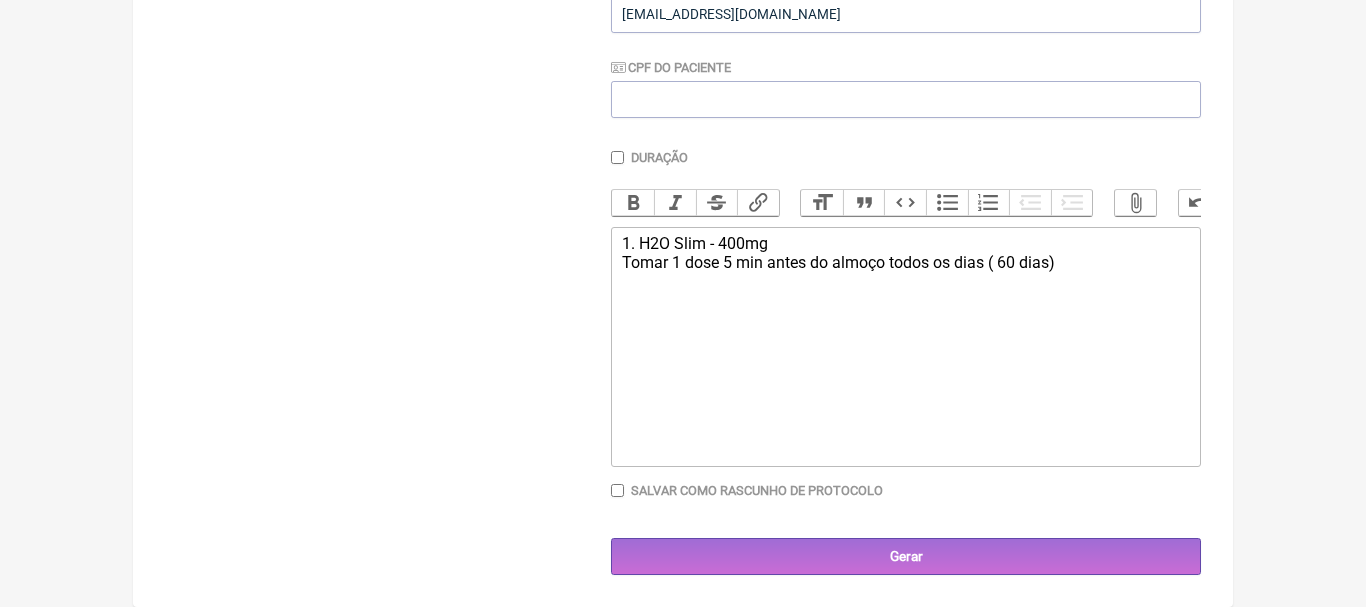 paste on "&nbsp;1. SENE - 200 MG<br>&nbsp; &nbsp; SPIRULINA - 120 MG<br>&nbsp; &nbsp; HIBISCO - 50 MG<br>&nbsp; &nbsp; MACA PERUANA - 100MG<br>&nbsp; &nbsp; CAVALINHA - 100MG<br>&nbsp; &nbsp; PSYLLIUM - 50 MG<br>&nbsp; &nbsp; PICOLINATO DE CROMO - 50 MG<br>&nbsp; &nbsp; ALCACHOFRA - 100 MG<br>TOMAR 1 DOSE PELA MANHÃ ( 30 dias)<br><br>2. CAFEÍNA - 70 MG<br>&nbsp; &nbsp; TRIPTOFANO - 50 MG<br>&nbsp; &nbsp; CHÁ VERDE - 100MG<br>&nbsp; &nbsp; LARANJA MORO - 100 MG<br>&nbsp; &nbsp; PSYLLIUM - 50 MG<br>&nbsp; &nbsp; PHOLIA MAGRA - 100MG<br>TOMAR 1 DOSE PELA MANHÃ ( 30 dias)&nbsp;" 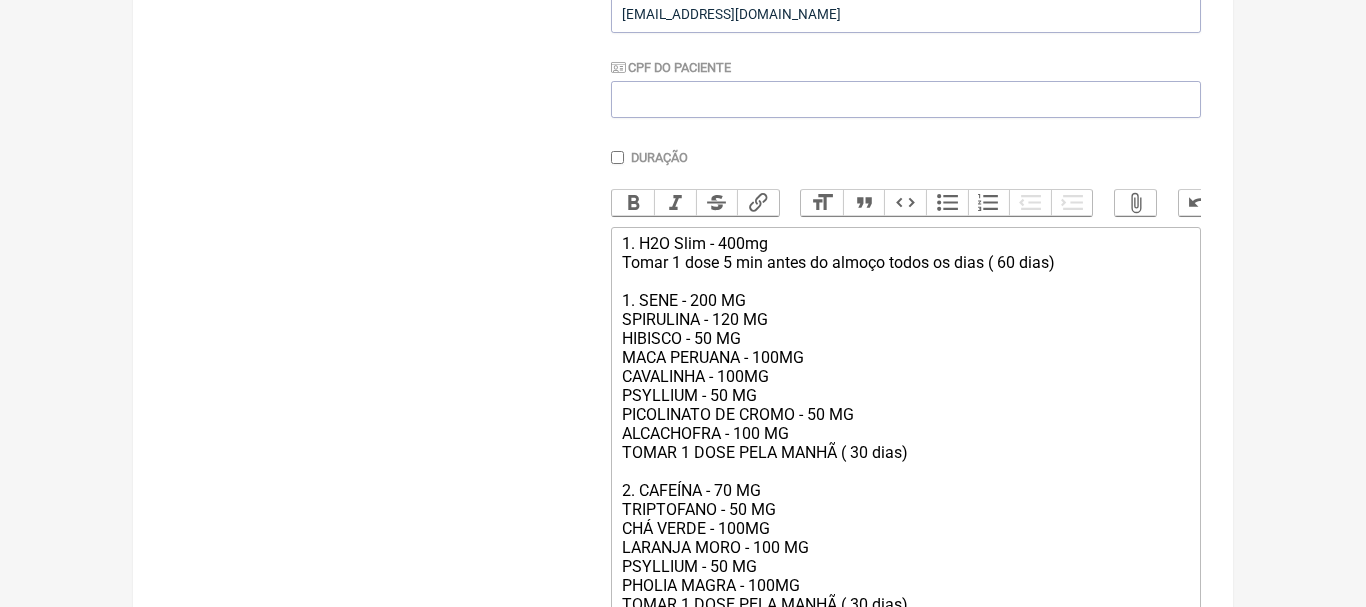 scroll, scrollTop: 448, scrollLeft: 0, axis: vertical 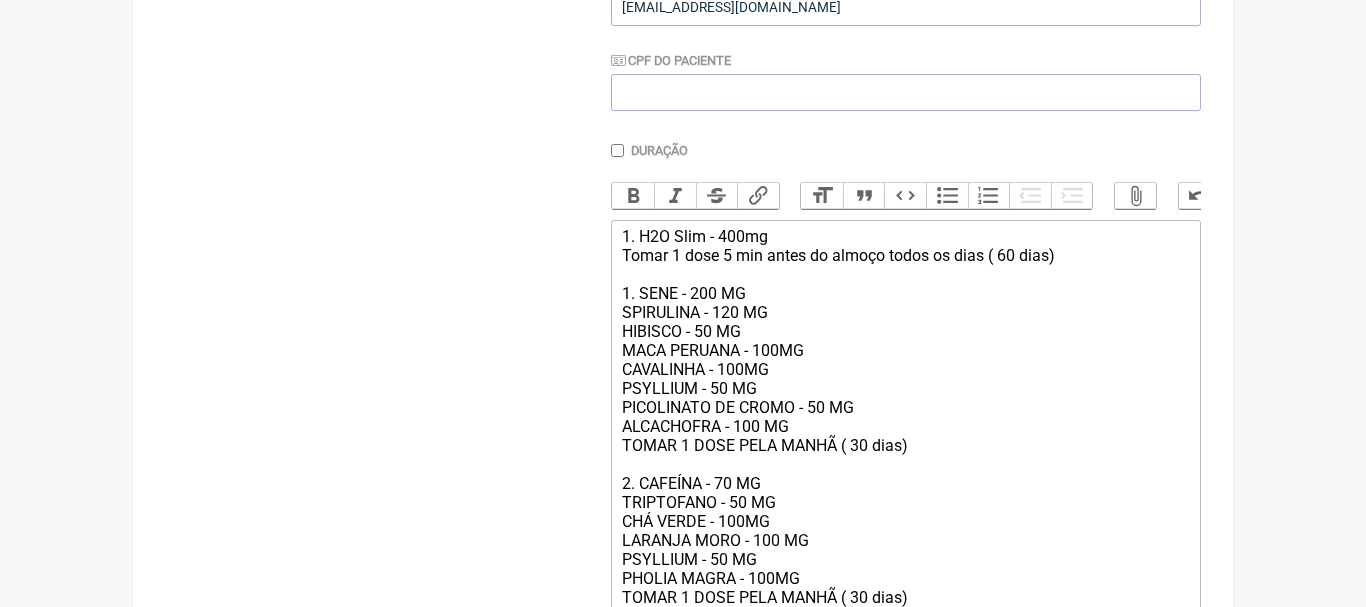 click on "1. H2O Slim - 400mg Tomar 1 dose 5 min antes do almoço todos os dias ( 60 dias)  1. SENE - 200 MG     SPIRULINA - 120 MG     HIBISCO - 50 MG     MACA PERUANA - 100MG     CAVALINHA - 100MG     PSYLLIUM - 50 MG     PICOLINATO DE CROMO - 50 MG     ALCACHOFRA - 100 MG TOMAR 1 DOSE PELA MANHÃ ( 30 dias) 2. CAFEÍNA - 70 MG     TRIPTOFANO - 50 MG     CHÁ VERDE - 100MG     LARANJA MORO - 100 MG     PSYLLIUM - 50 MG     PHOLIA MAGRA - 100MG TOMAR 1 DOSE PELA MANHÃ ( 30 dias)" 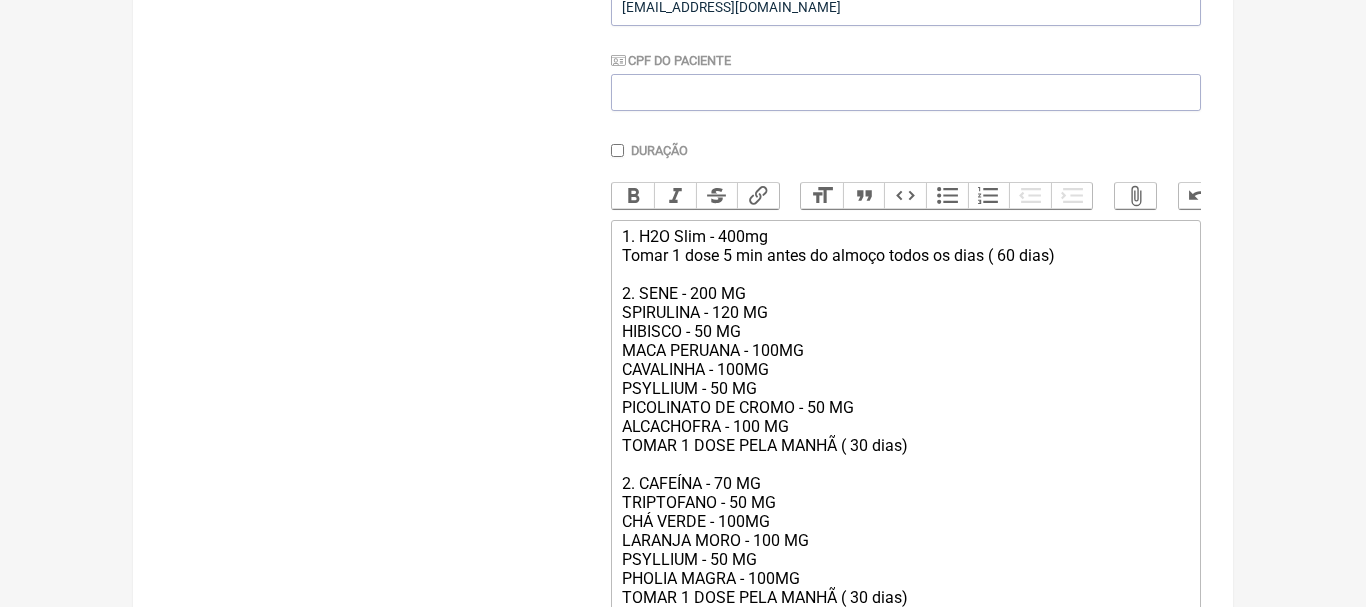 click on "1. H2O Slim - 400mg Tomar 1 dose 5 min antes do almoço todos os dias ( 60 dias) 2. SENE - 200 MG     SPIRULINA - 120 MG     HIBISCO - 50 MG     MACA PERUANA - 100MG     CAVALINHA - 100MG     PSYLLIUM - 50 MG     PICOLINATO DE CROMO - 50 MG     ALCACHOFRA - 100 MG TOMAR 1 DOSE PELA MANHÃ ( 30 dias) 2. CAFEÍNA - 70 MG     TRIPTOFANO - 50 MG     CHÁ VERDE - 100MG     LARANJA MORO - 100 MG     PSYLLIUM - 50 MG     PHOLIA MAGRA - 100MG TOMAR 1 DOSE PELA MANHÃ ( 30 dias)" 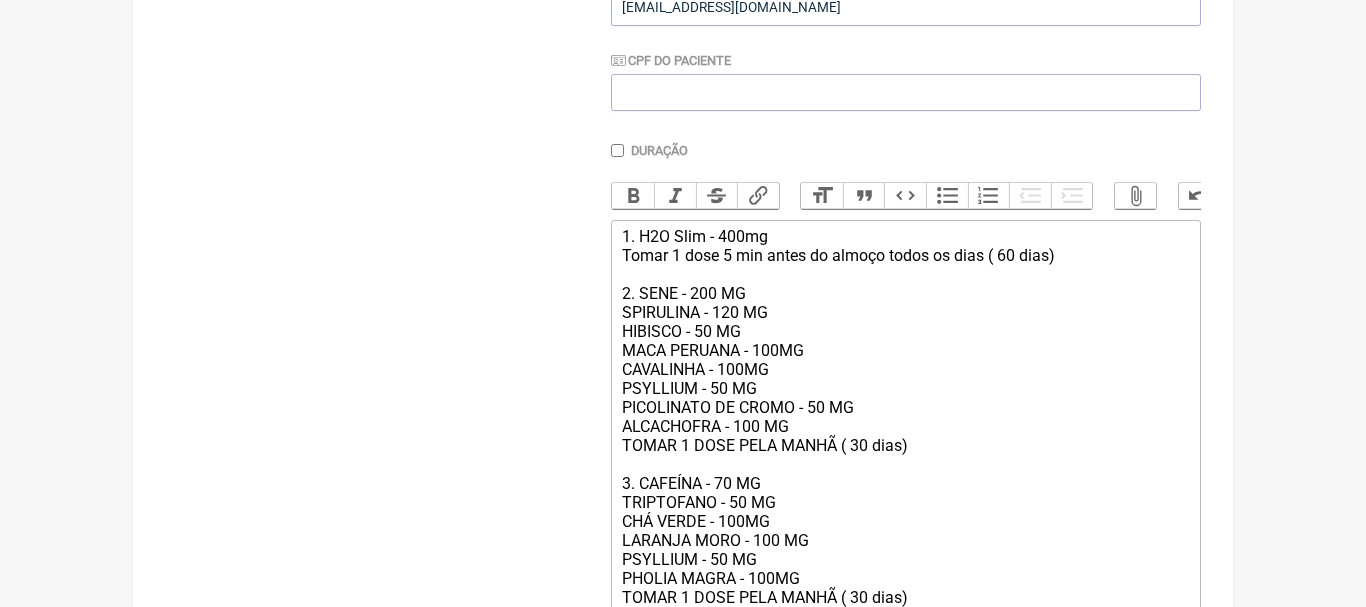 click on "1. H2O Slim - 400mg Tomar 1 dose 5 min antes do almoço todos os dias ( 60 dias) 2. SENE - 200 MG     SPIRULINA - 120 MG     HIBISCO - 50 MG     MACA PERUANA - 100MG     CAVALINHA - 100MG     PSYLLIUM - 50 MG     PICOLINATO DE CROMO - 50 MG     ALCACHOFRA - 100 MG TOMAR 1 DOSE PELA MANHÃ ( 30 dias) 3. CAFEÍNA - 70 MG     TRIPTOFANO - 50 MG     CHÁ VERDE - 100MG     LARANJA MORO - 100 MG     PSYLLIUM - 50 MG     PHOLIA MAGRA - 100MG TOMAR 1 DOSE PELA MANHÃ ( 30 dias)" 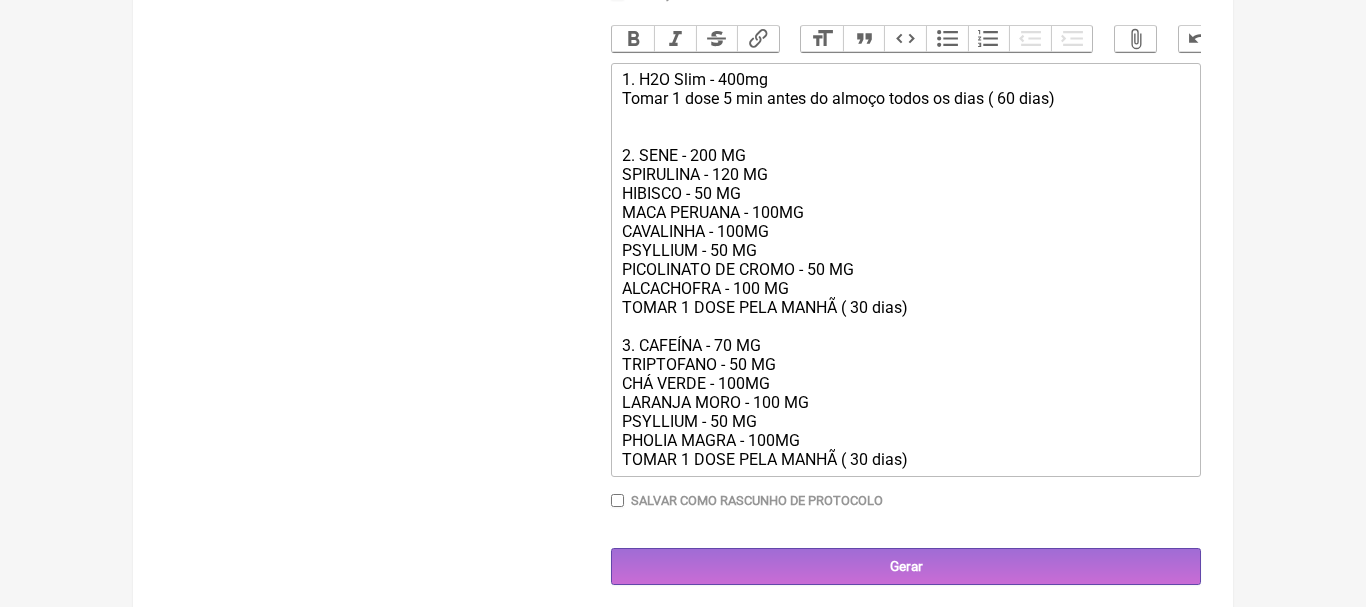 scroll, scrollTop: 615, scrollLeft: 0, axis: vertical 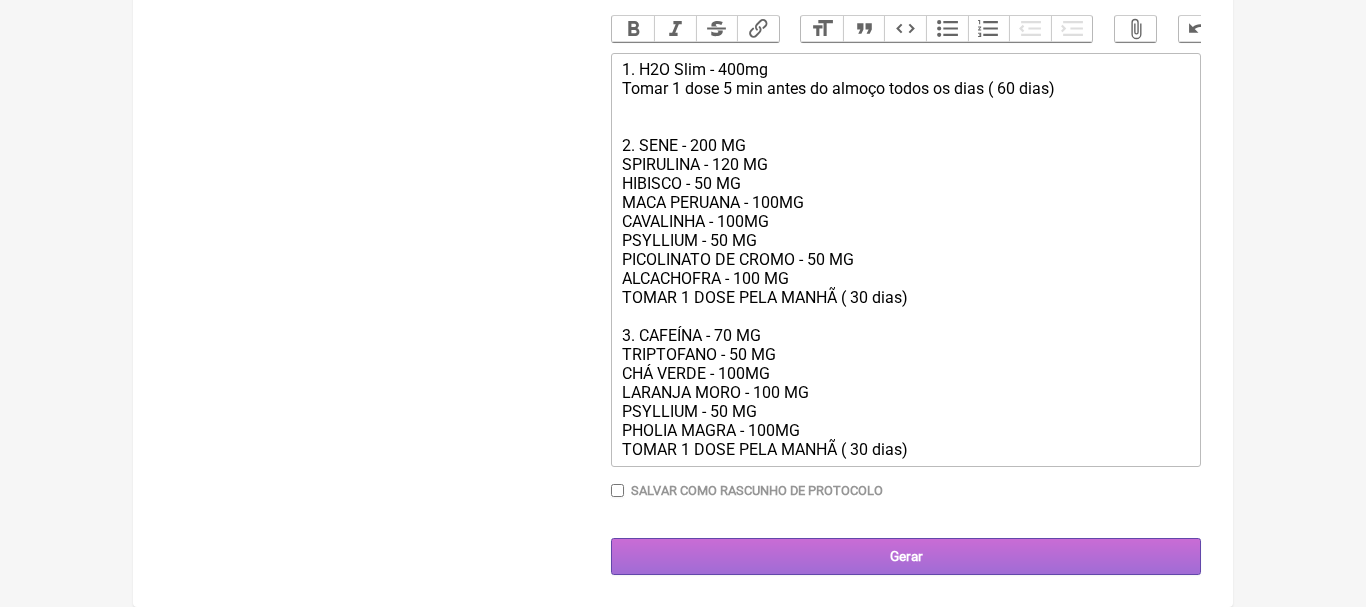 click on "Gerar" at bounding box center (906, 556) 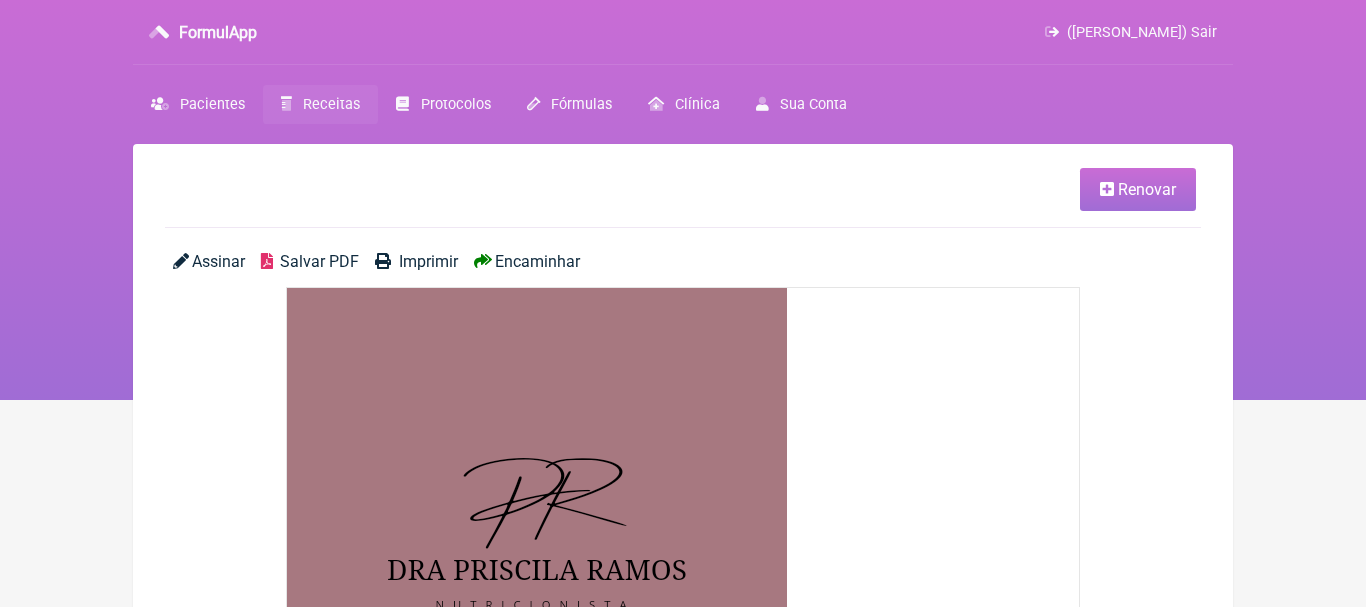 scroll, scrollTop: 0, scrollLeft: 0, axis: both 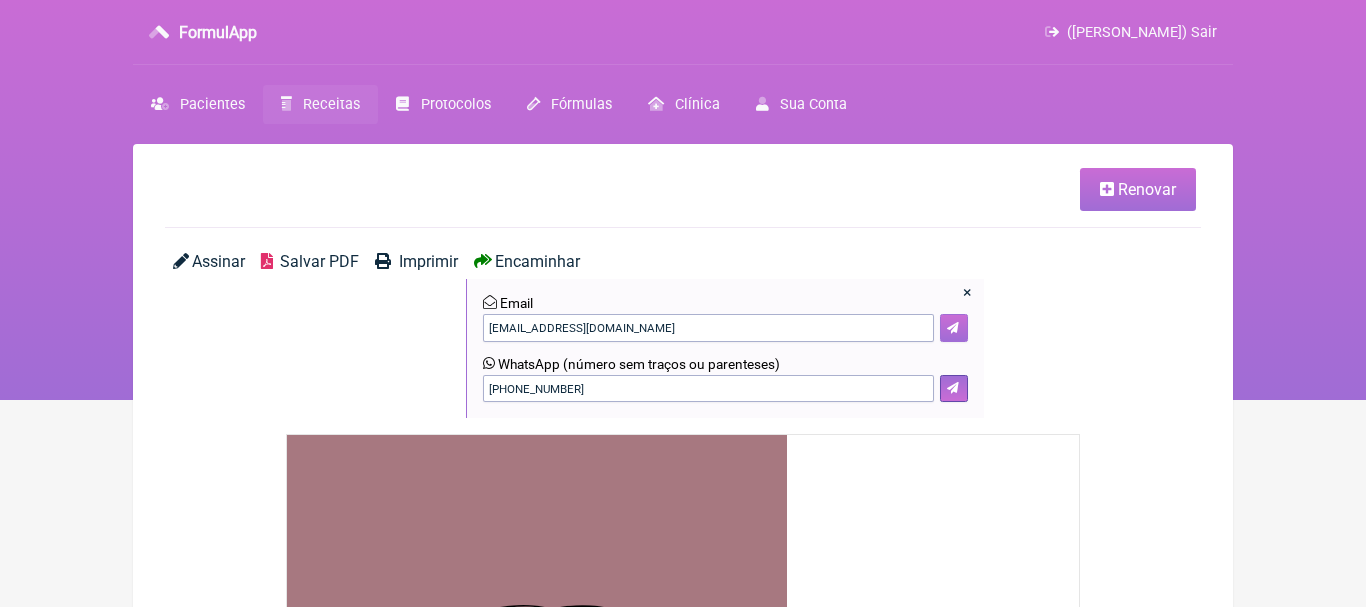 click at bounding box center [953, 328] 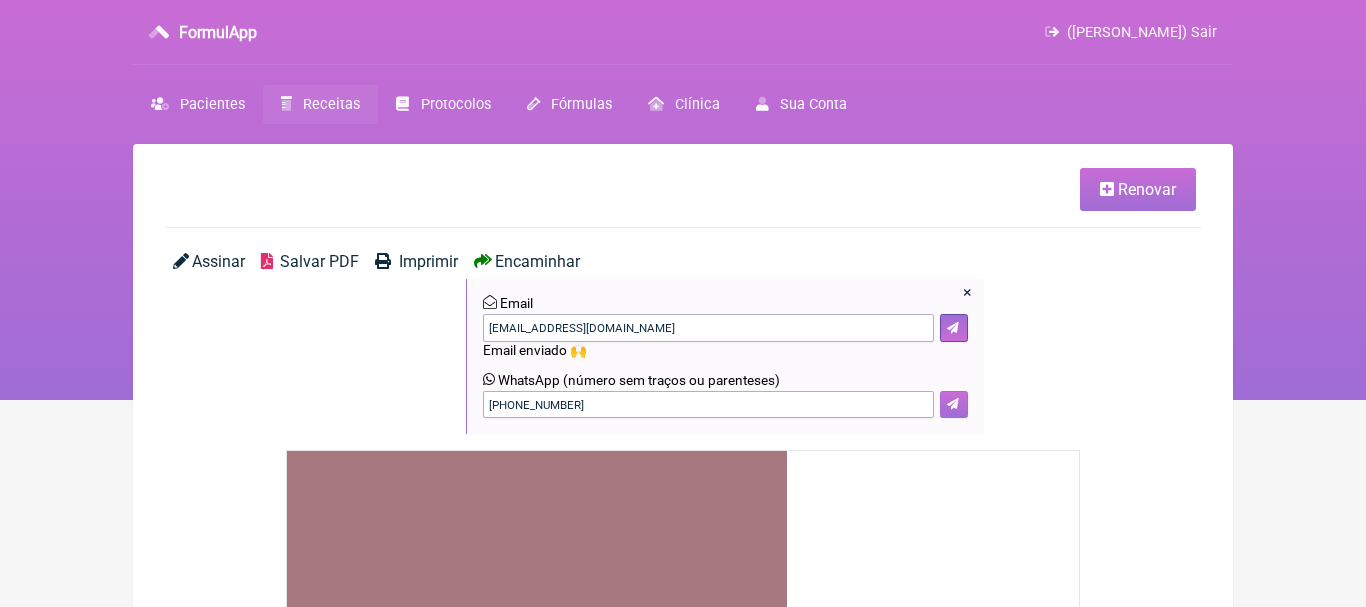 click at bounding box center [953, 404] 